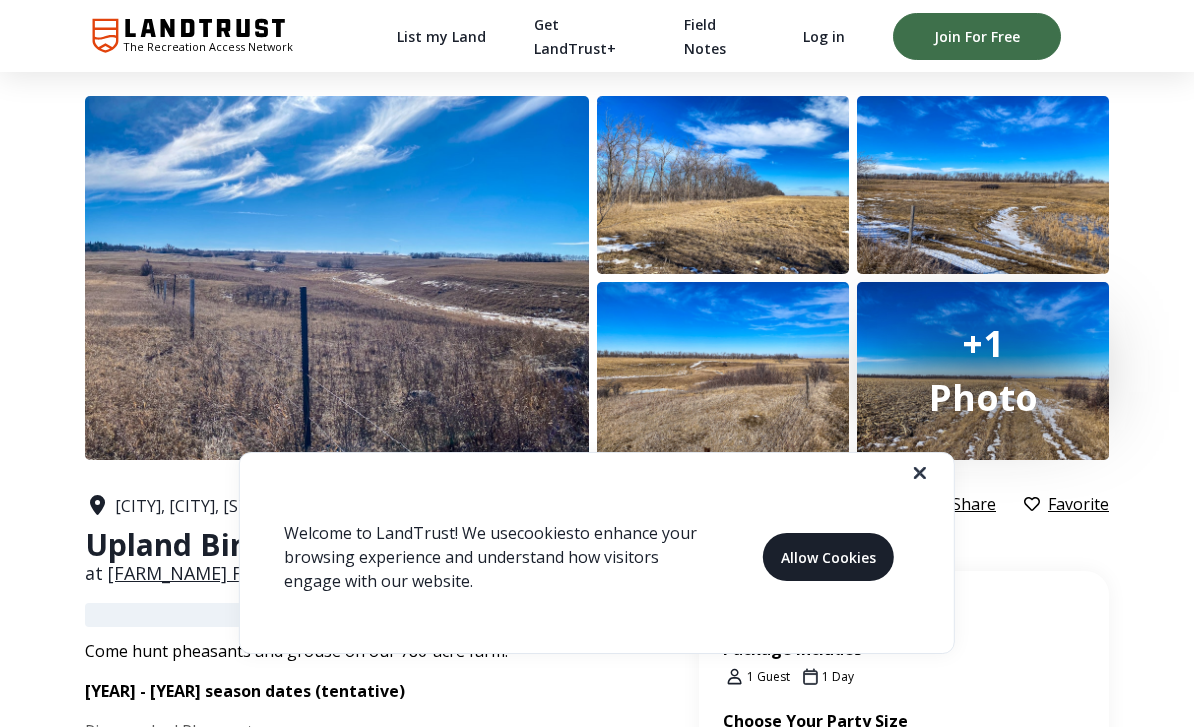 scroll, scrollTop: 0, scrollLeft: 0, axis: both 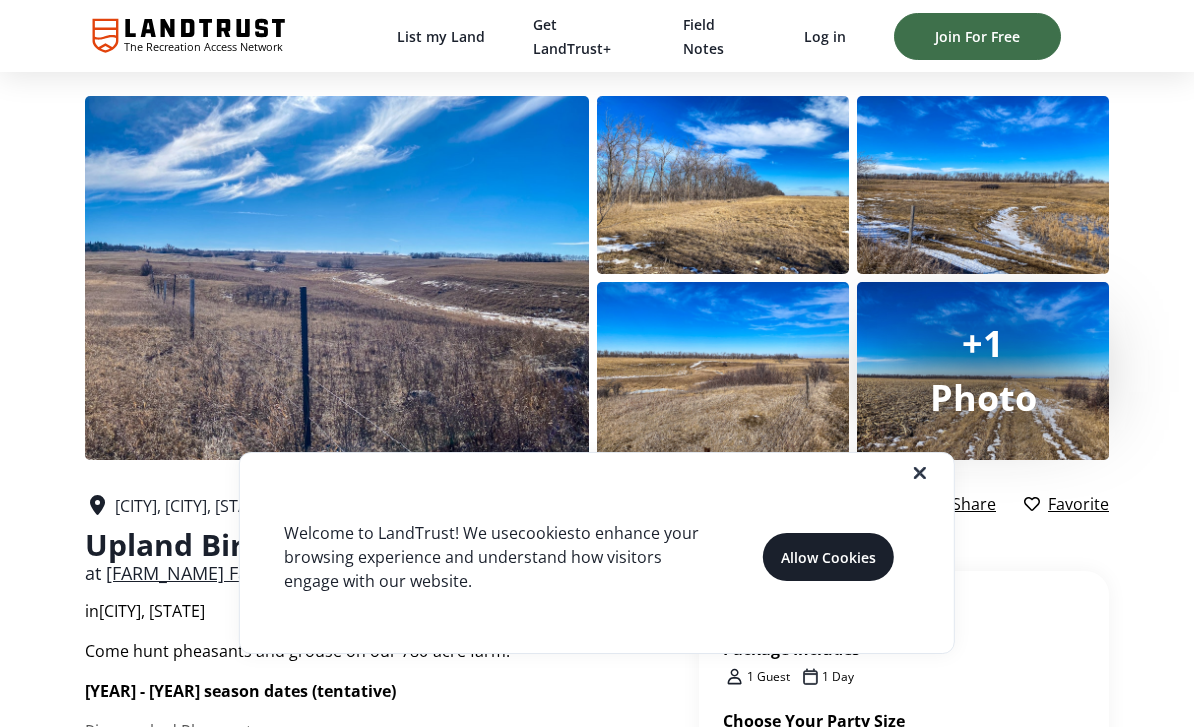 click on "Allow Cookies" at bounding box center (829, 557) 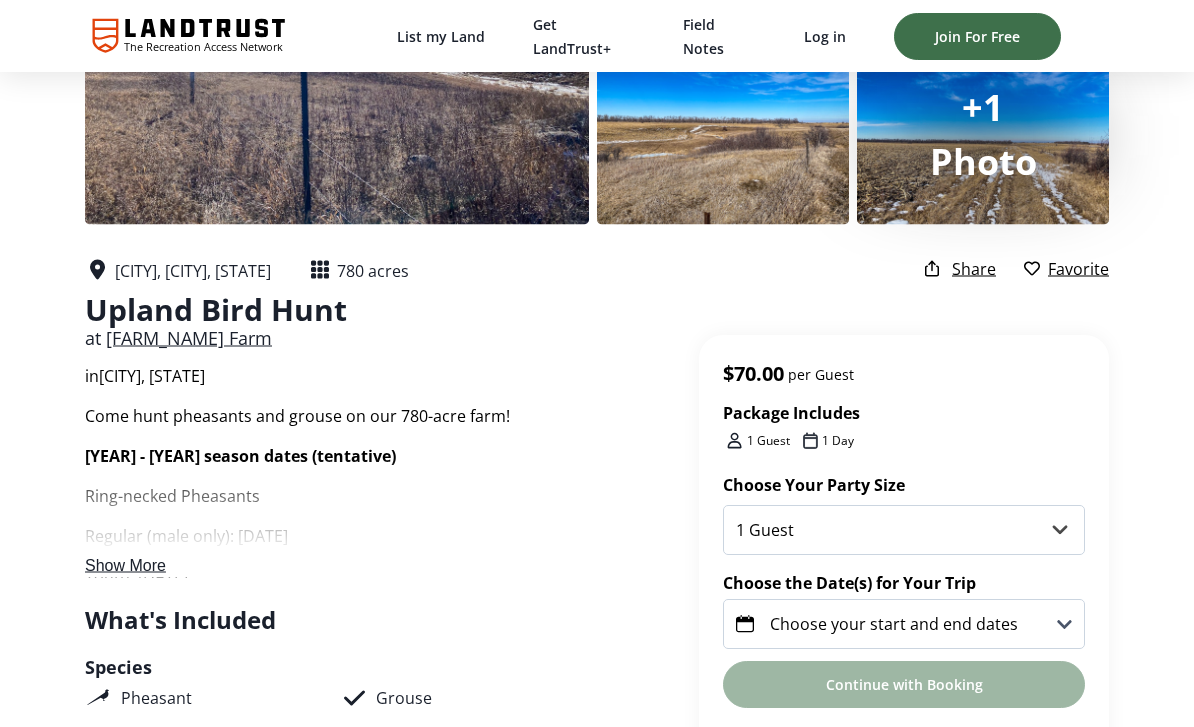 scroll, scrollTop: 226, scrollLeft: 0, axis: vertical 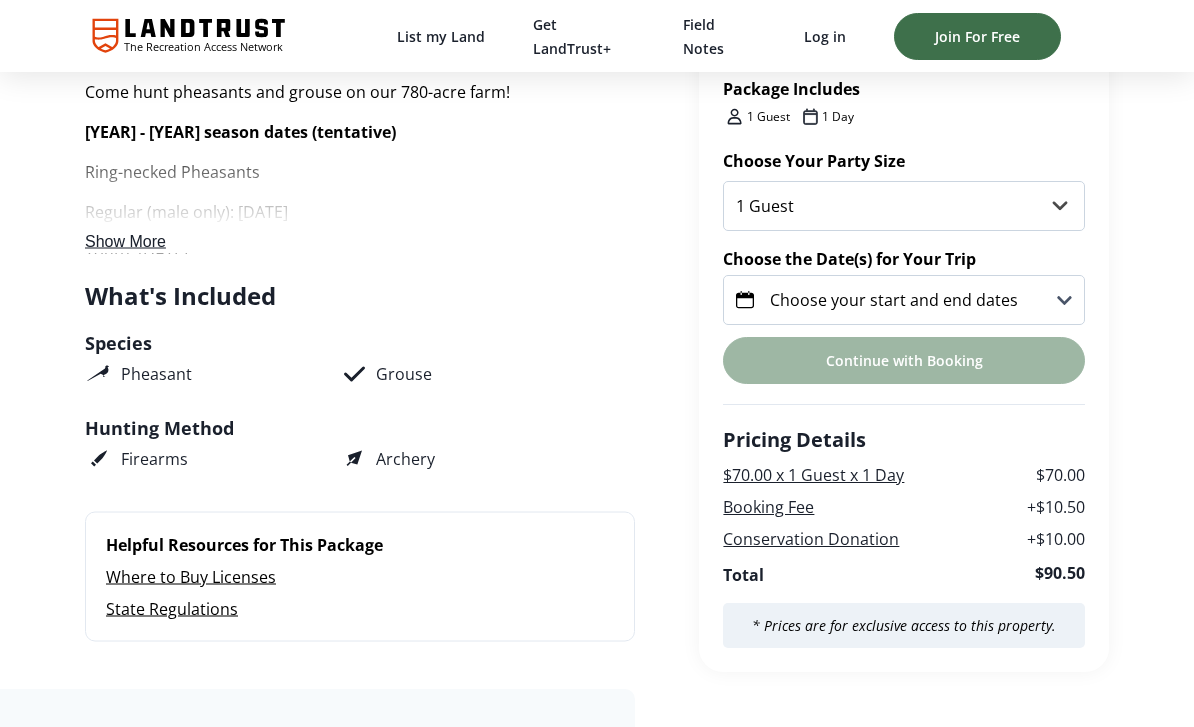 click 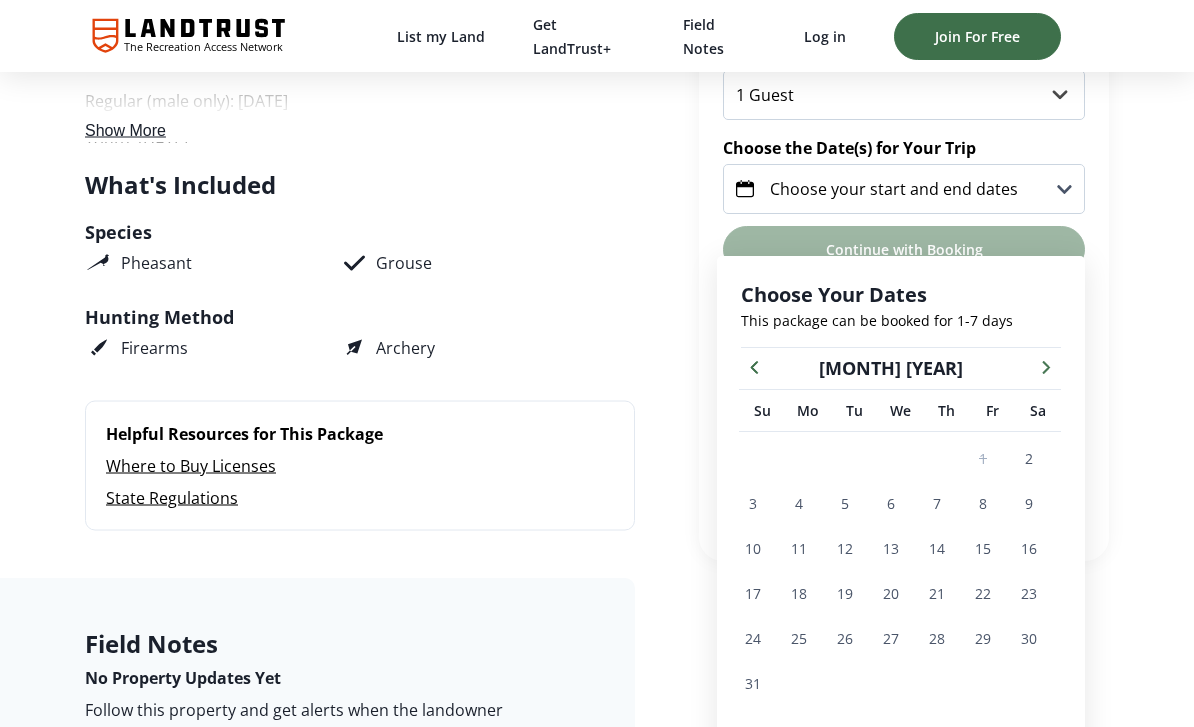 click at bounding box center (1046, 367) 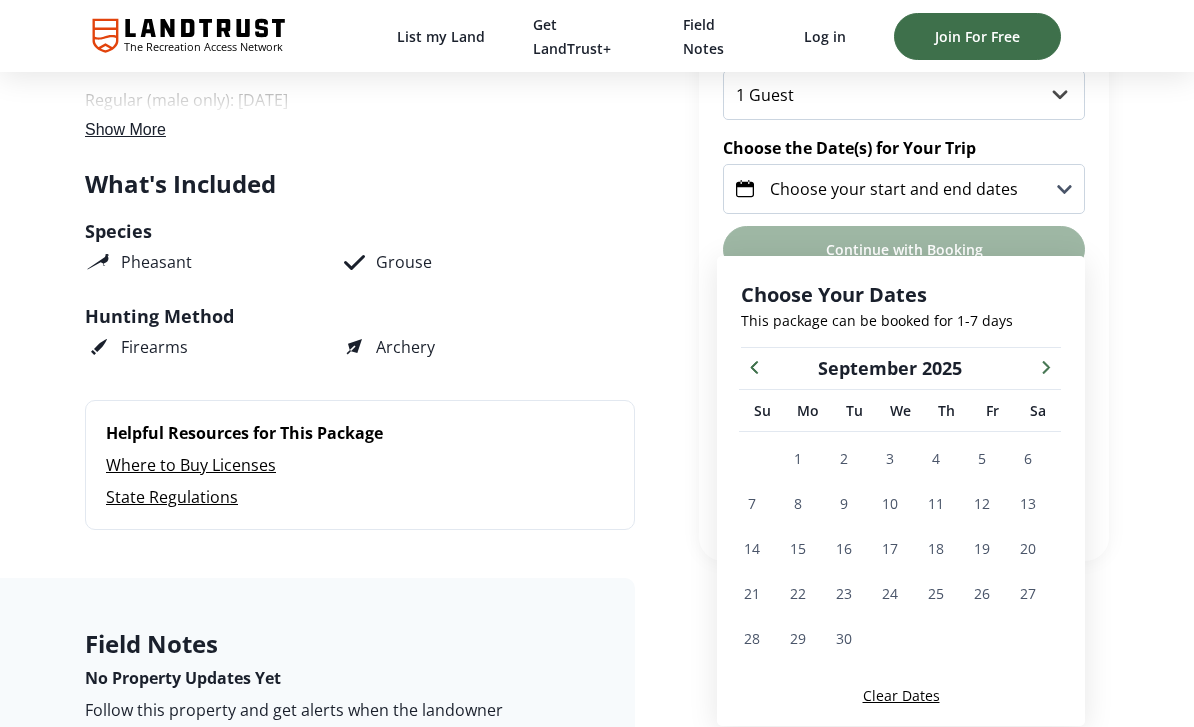 click at bounding box center [1046, 366] 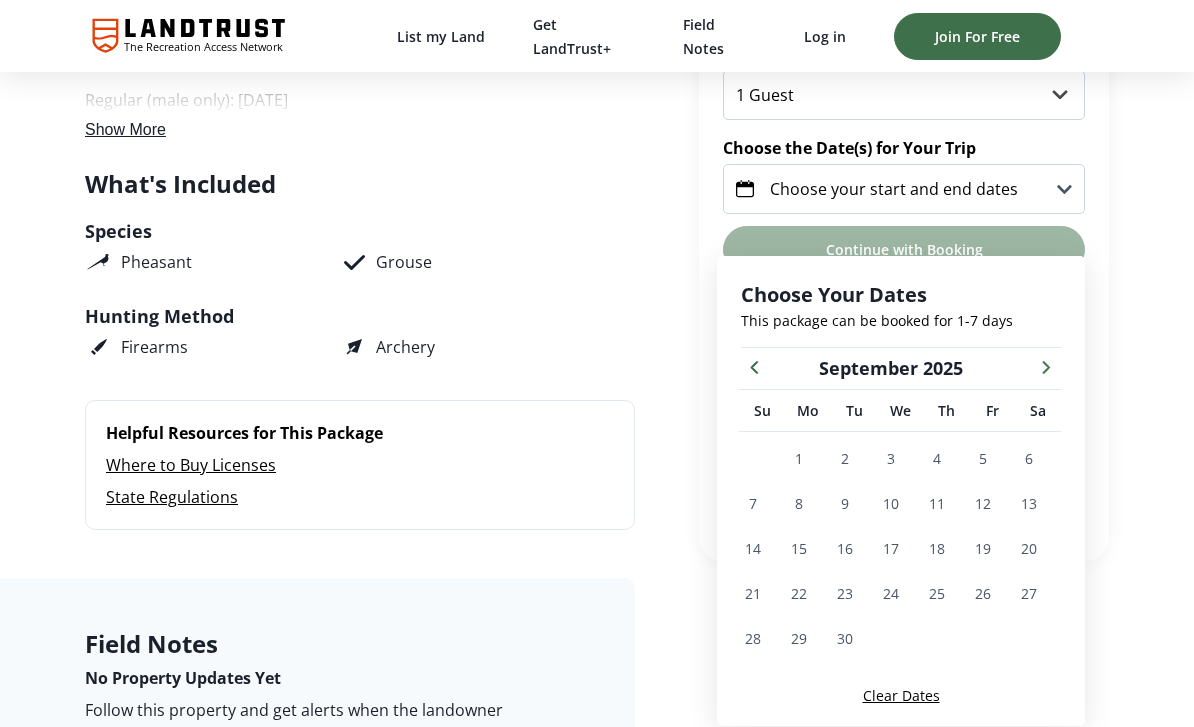 click at bounding box center [1046, 366] 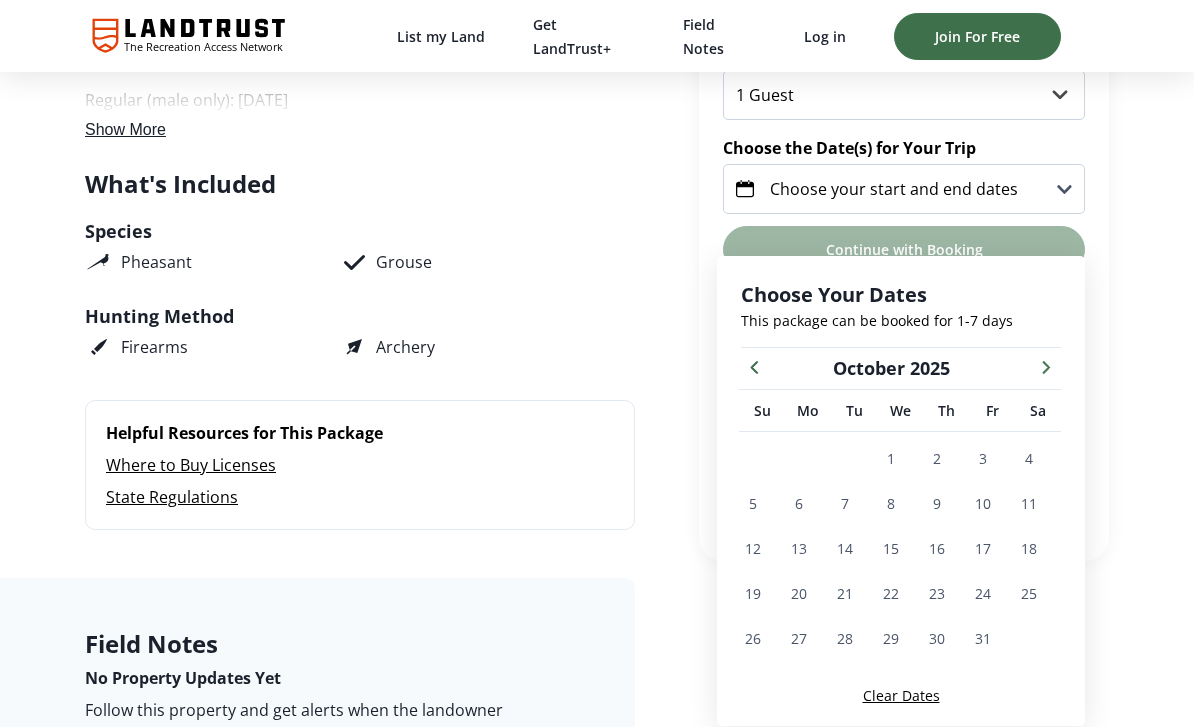 click on "28" at bounding box center (845, 638) 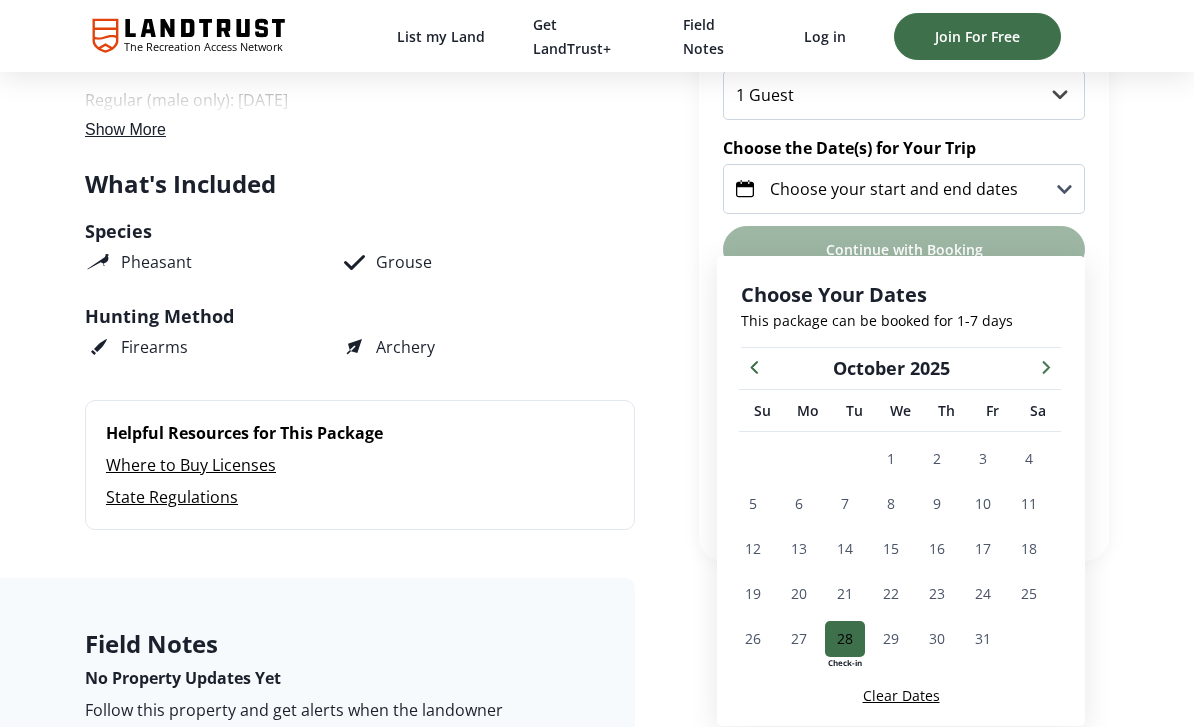 click on "+1 Photo Nearest Town, Butte, North Dakota  780 acres Upland Bird Hunt at   Schmidt Farm in  Butte, ND Package Includes 1 Guest 1 Day Share Favorite Come hunt pheasants and grouse on our 780-acre farm!
2024 - 2025 season dates (tentative)
Ring-necked Pheasants
Regular (male only): 10/12/2024
Youth: 10/5/2024
Sharp-tailed Grouse
Regular: 9/14/2024
Show More Package Details Come hunt pheasants and grouse on our 780-acre farm!
2024 - 2025 season dates (tentative)
Ring-necked Pheasants
Regular (male only): 10/12/2024
Youth: 10/5/2024
Sharp-tailed Grouse
Regular: 9/14/2024
What's Included Species Pheasant Grouse Hunting Method Firearms Archery Helpful Resources for This Package Where to Buy Licenses State Regulations Field Notes No Property Updates Yet Follow this property and get alerts when the landowner publishes property updates. Follow this property Land Details Food: Agriculture Water: Streams and Livestock Tanks Shelter: Hills, Shelter Belt, and Grasslands Upgrade Today To RS" at bounding box center (597, 1459) 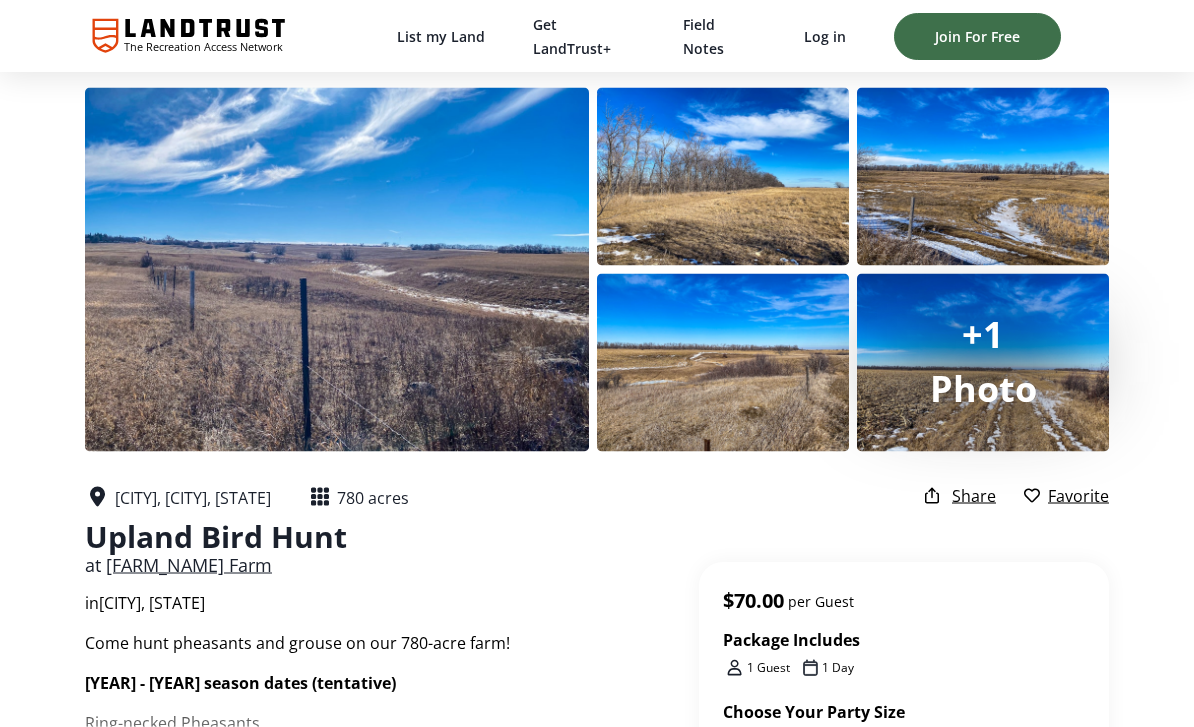 scroll, scrollTop: 0, scrollLeft: 0, axis: both 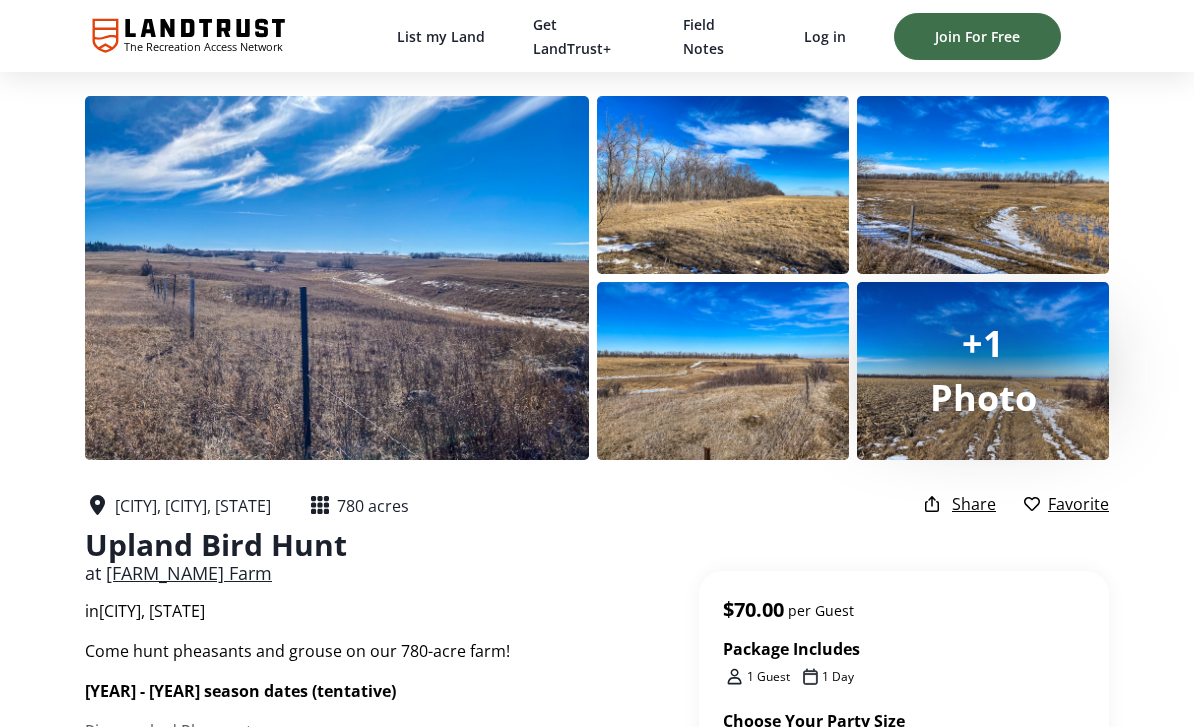 click 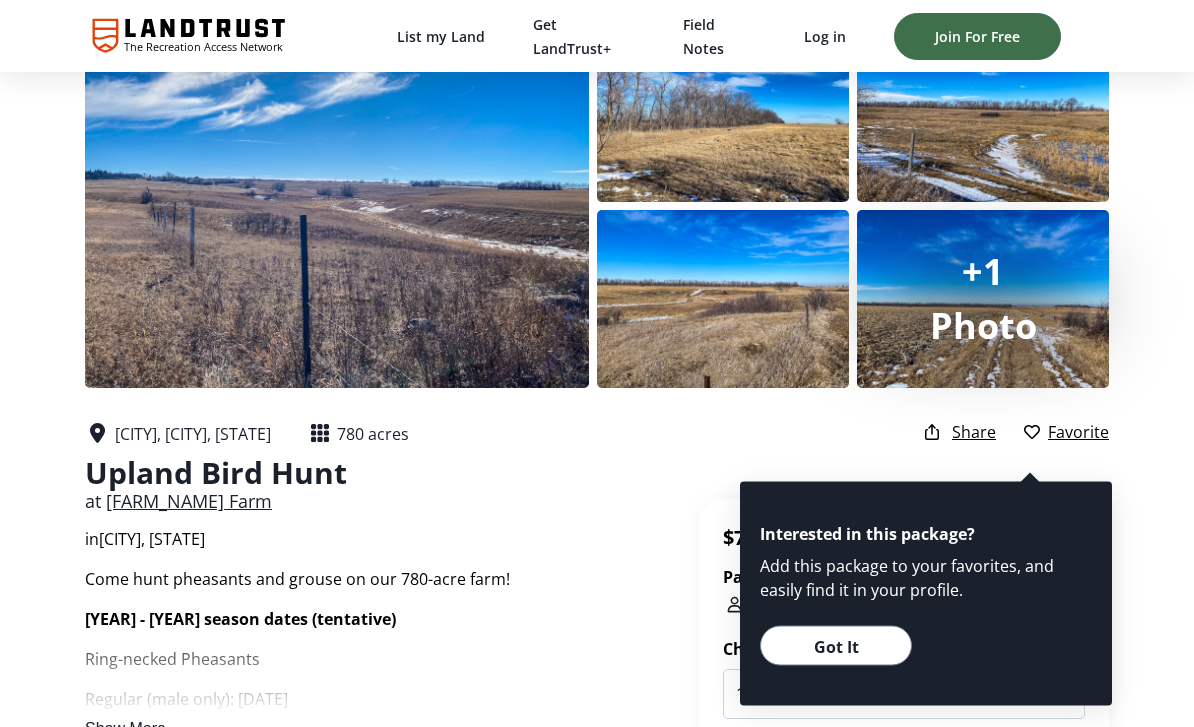 scroll, scrollTop: 0, scrollLeft: 0, axis: both 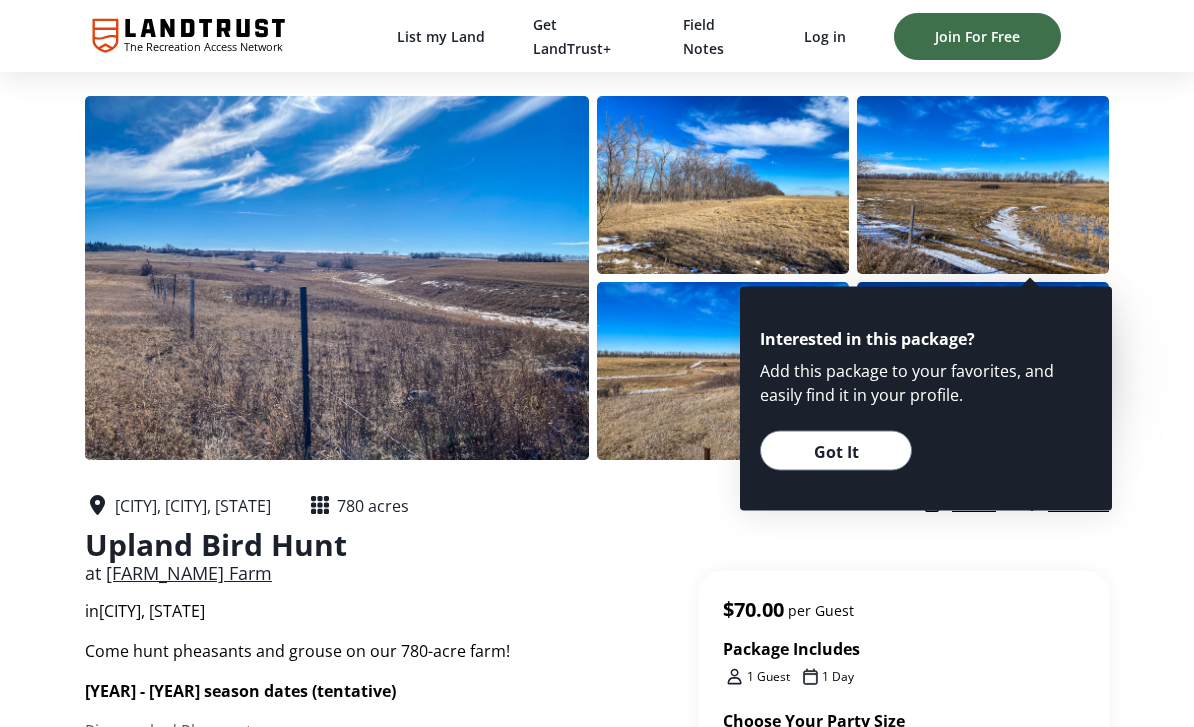 click on "Got It" at bounding box center (836, 451) 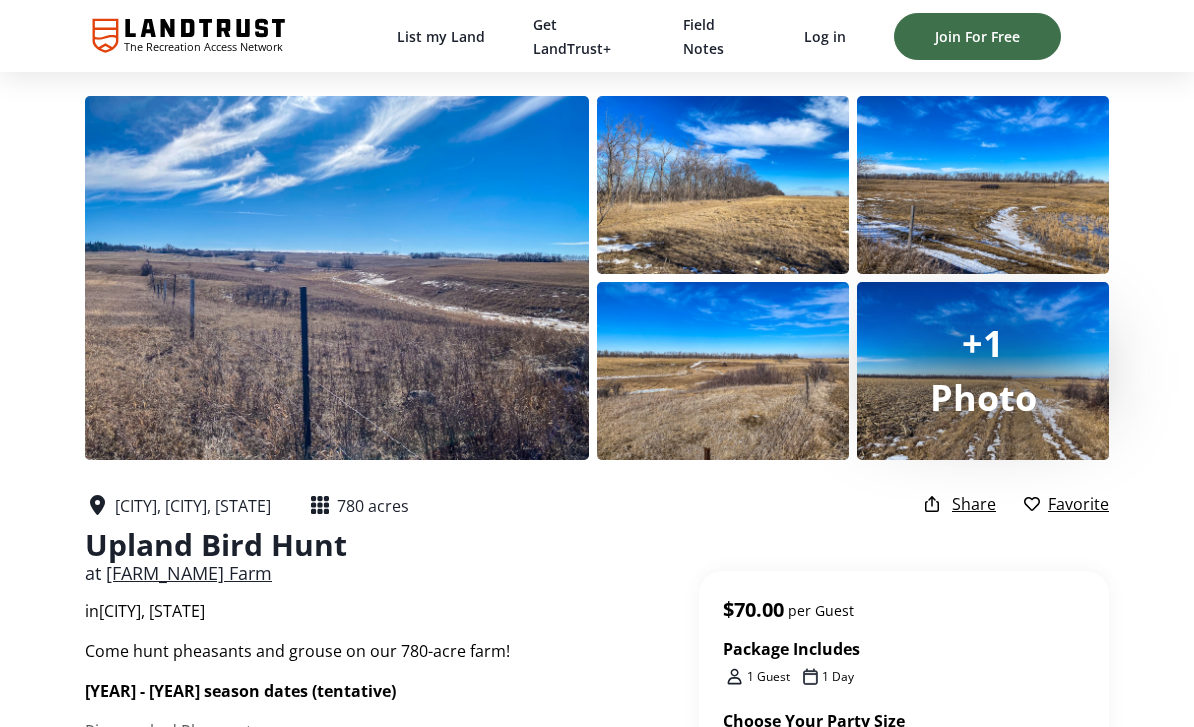 click on "List my Land" at bounding box center (441, 36) 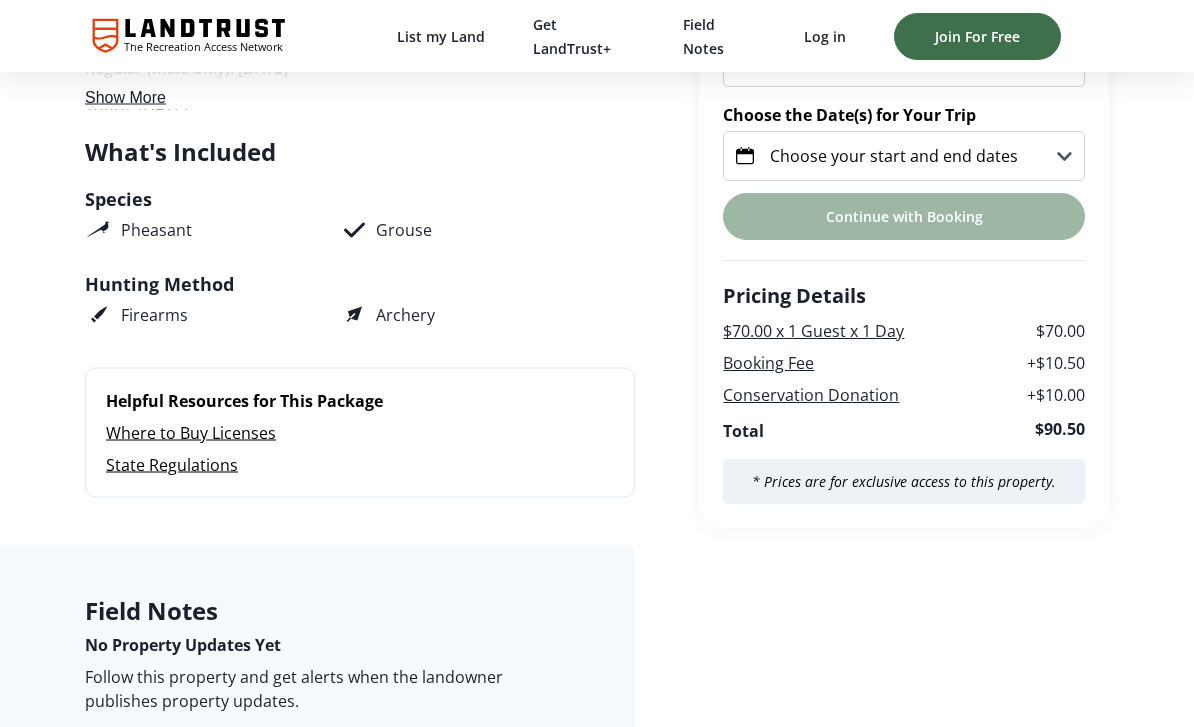 scroll, scrollTop: 704, scrollLeft: 0, axis: vertical 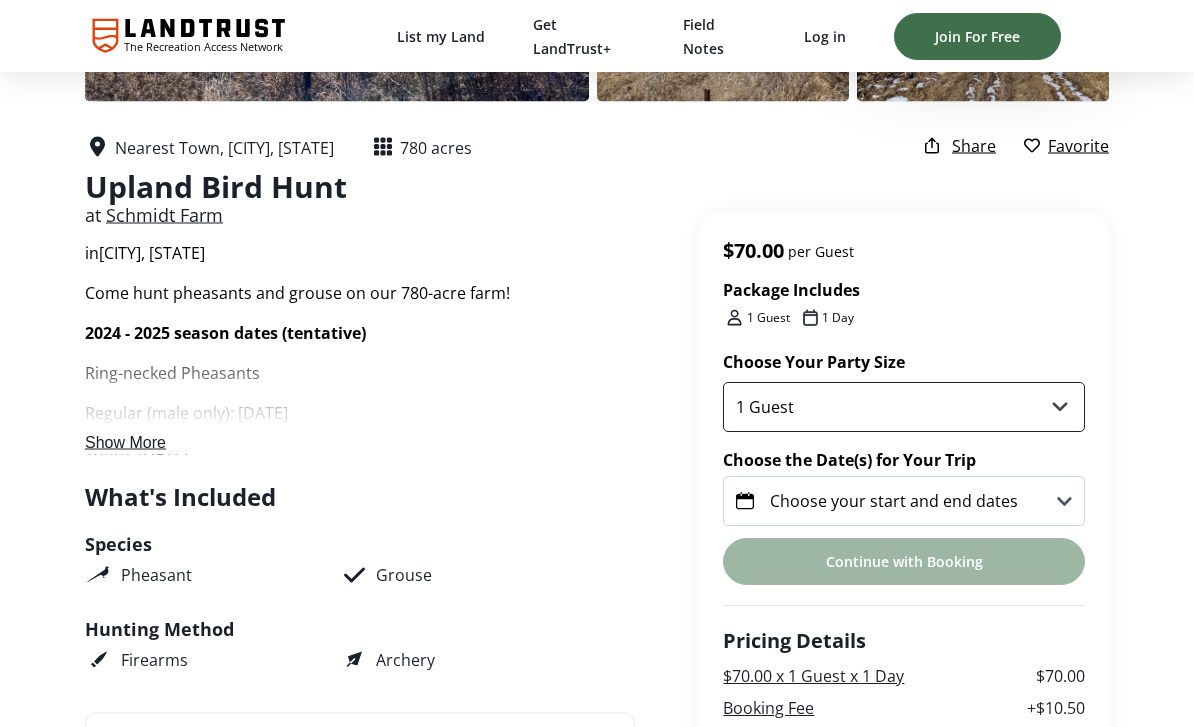 click on "1  Guest 2  Guests 3  Guests 4  Guests 5  Guests 6  Guests" at bounding box center (904, 408) 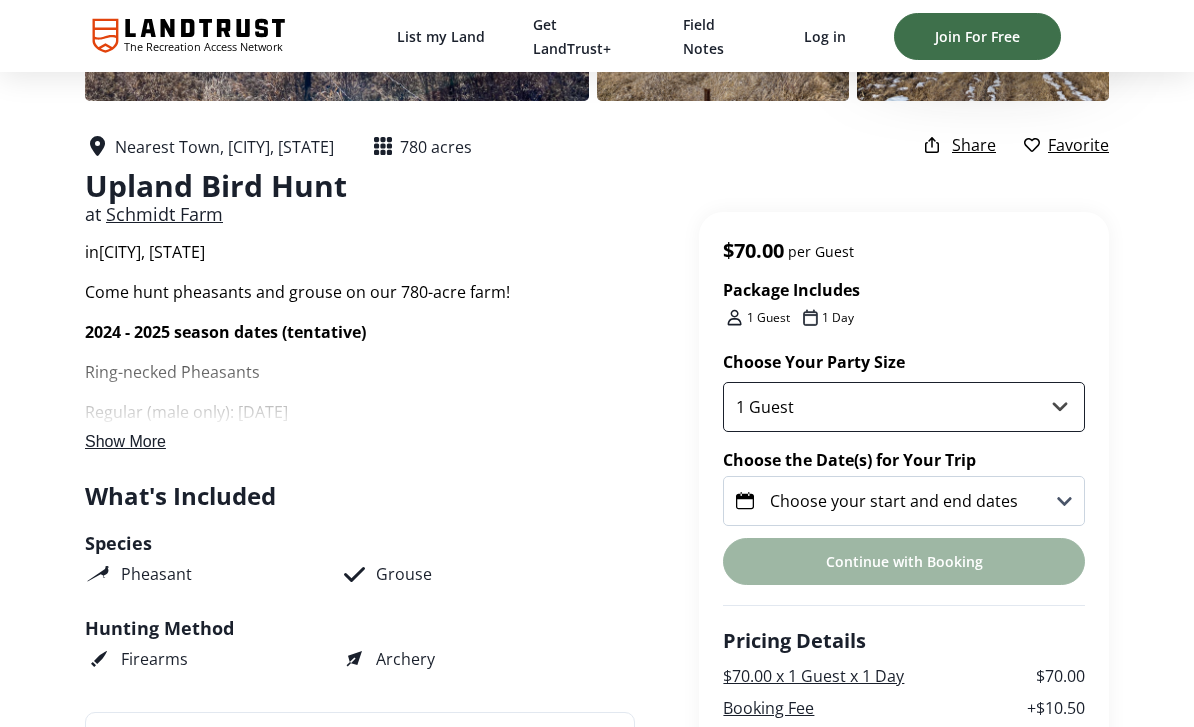 select on "4" 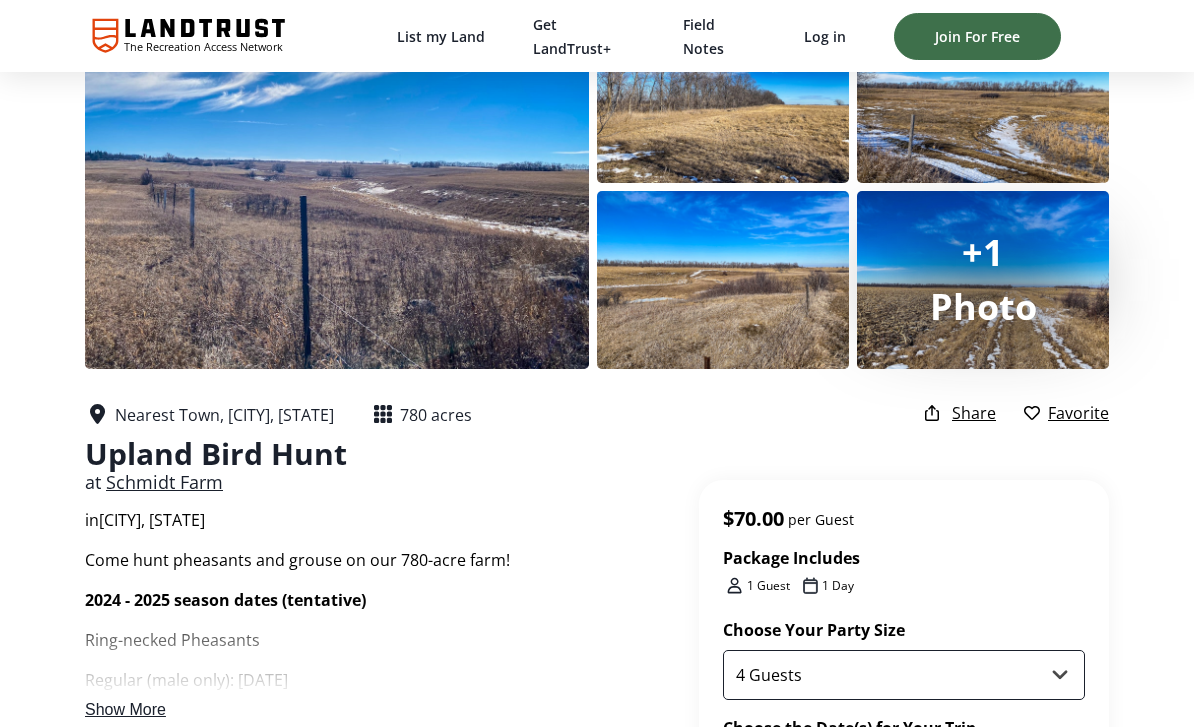 scroll, scrollTop: 88, scrollLeft: 0, axis: vertical 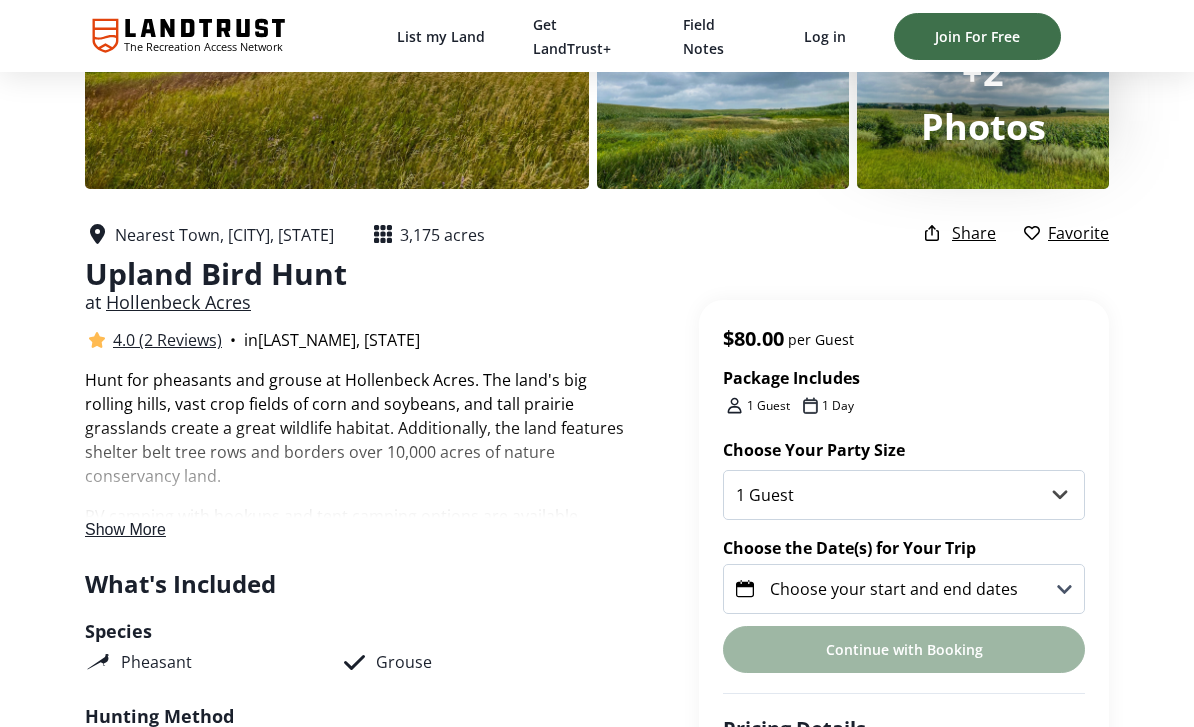 click on "Show More" at bounding box center [125, 529] 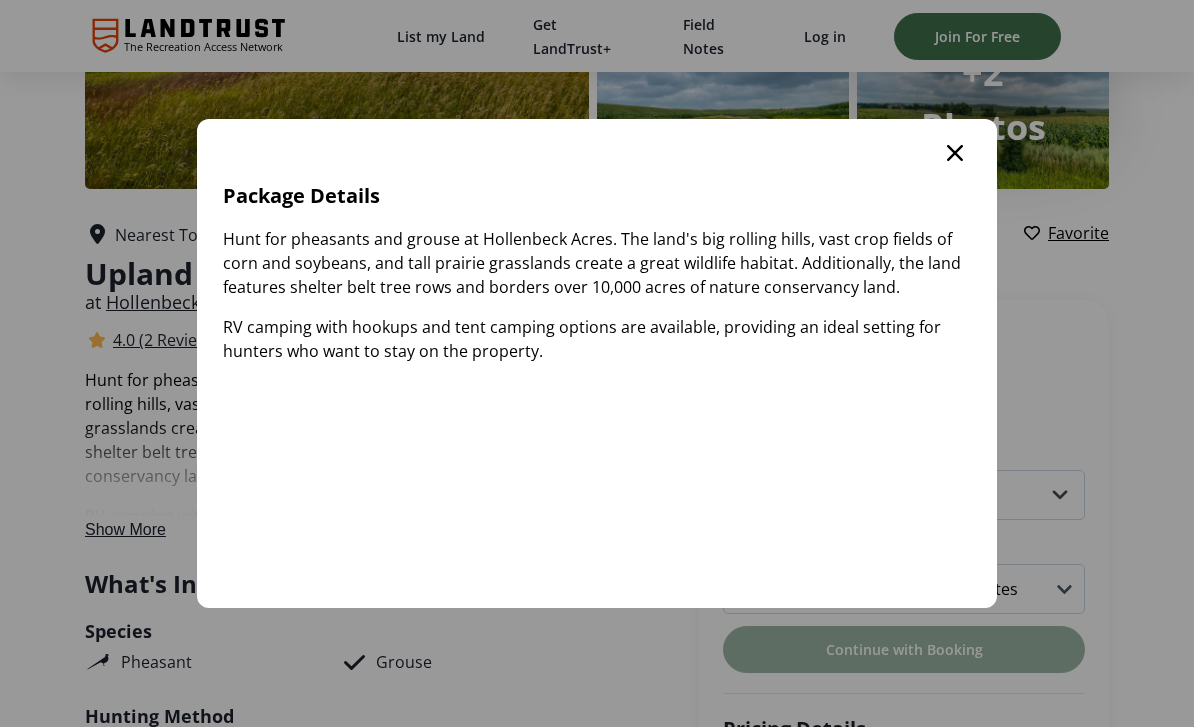 scroll, scrollTop: 0, scrollLeft: 0, axis: both 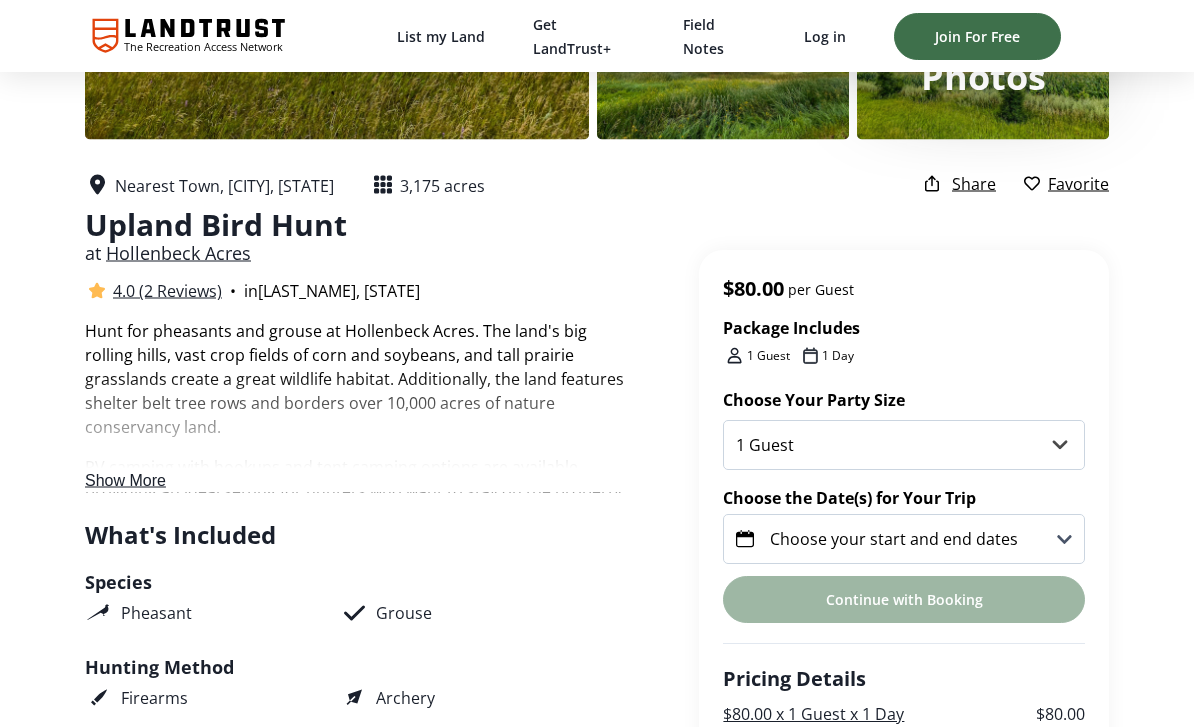 click on "4.0 (2 Reviews)" at bounding box center (167, 291) 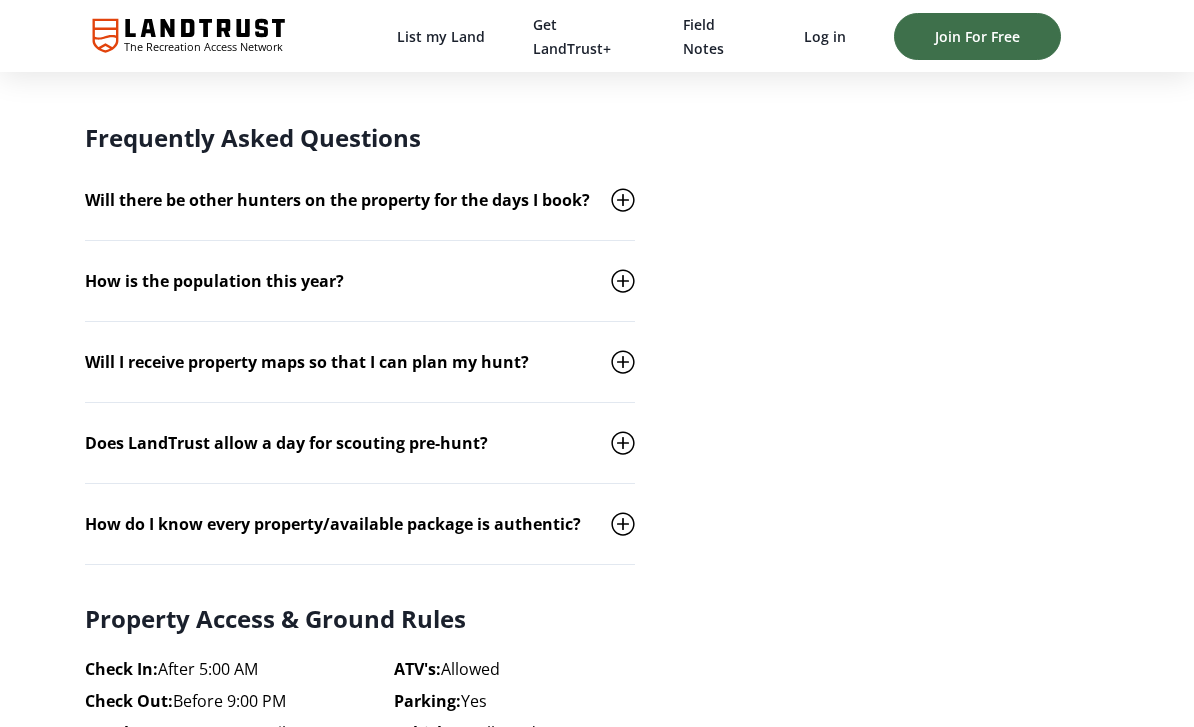 scroll, scrollTop: 2663, scrollLeft: 0, axis: vertical 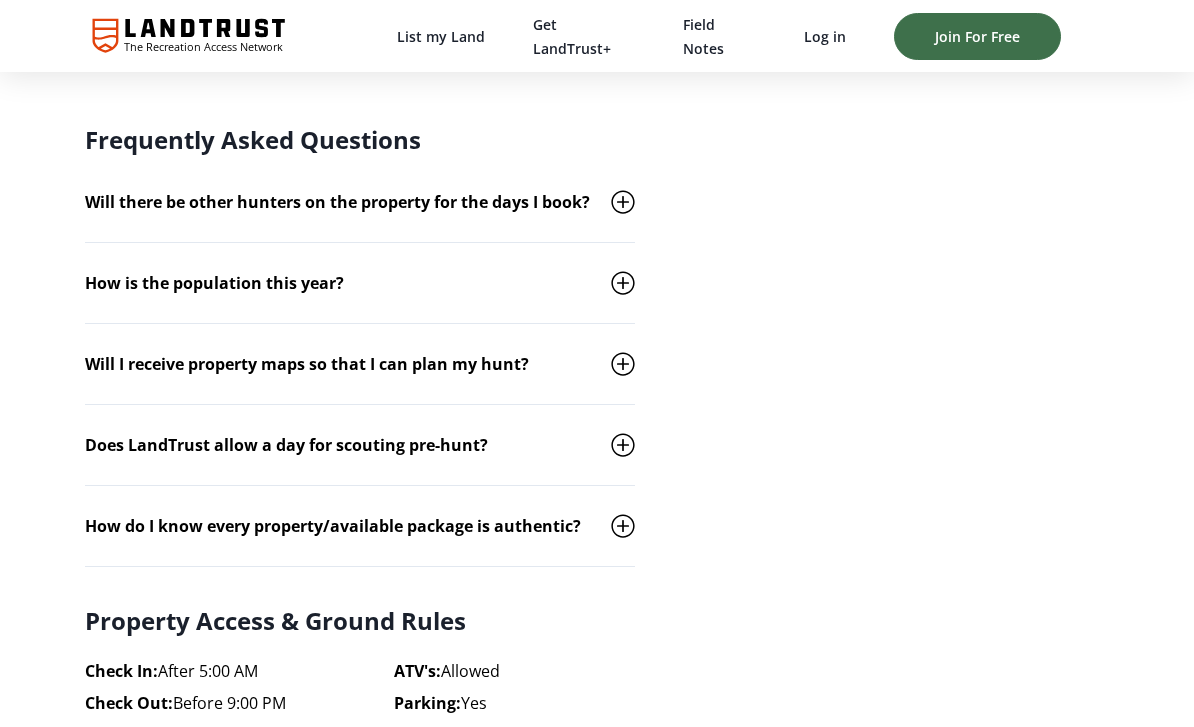 click 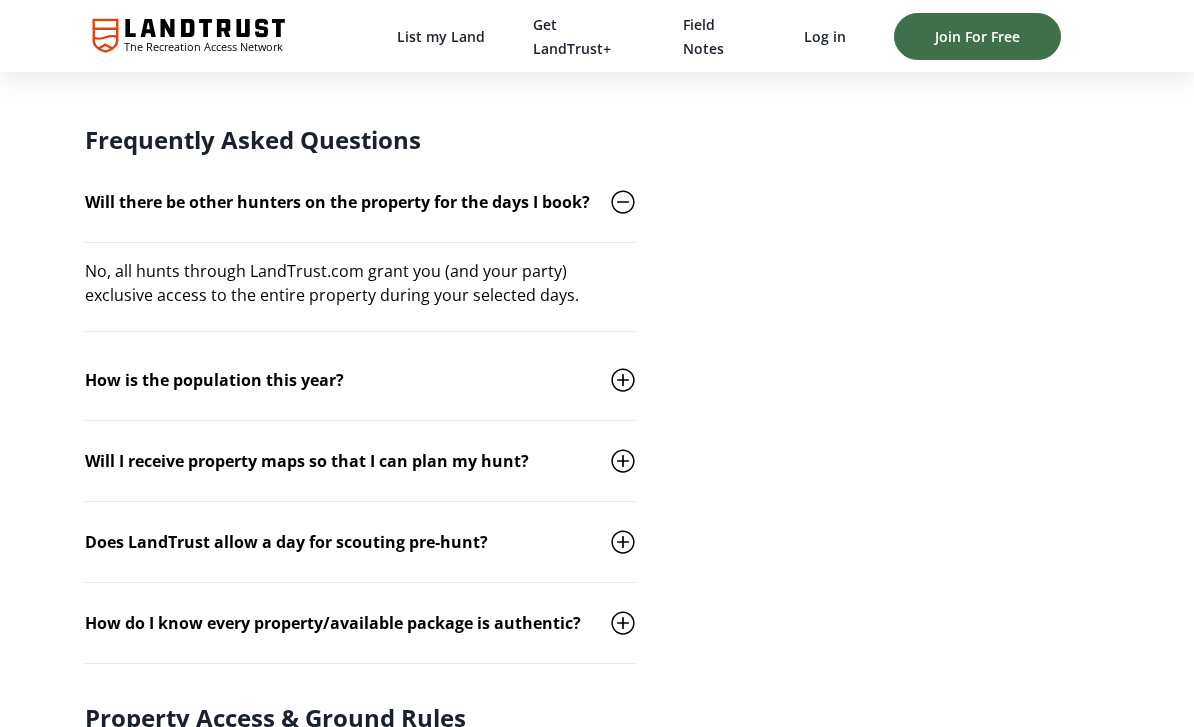 click 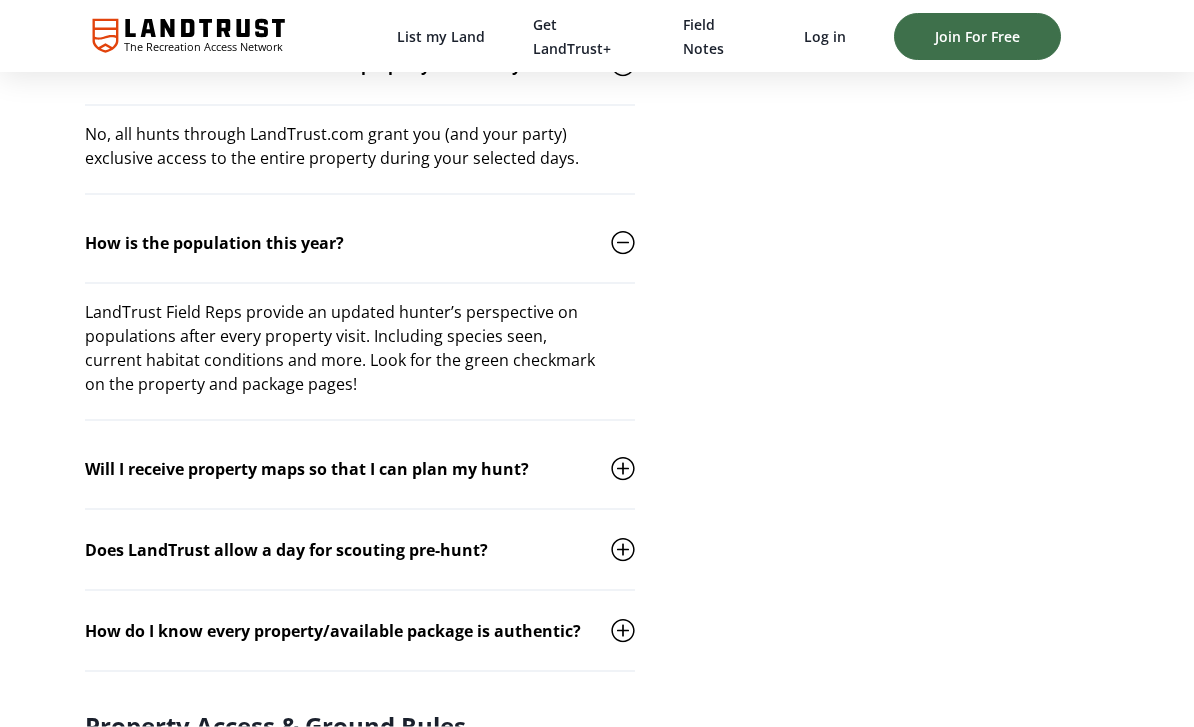 click 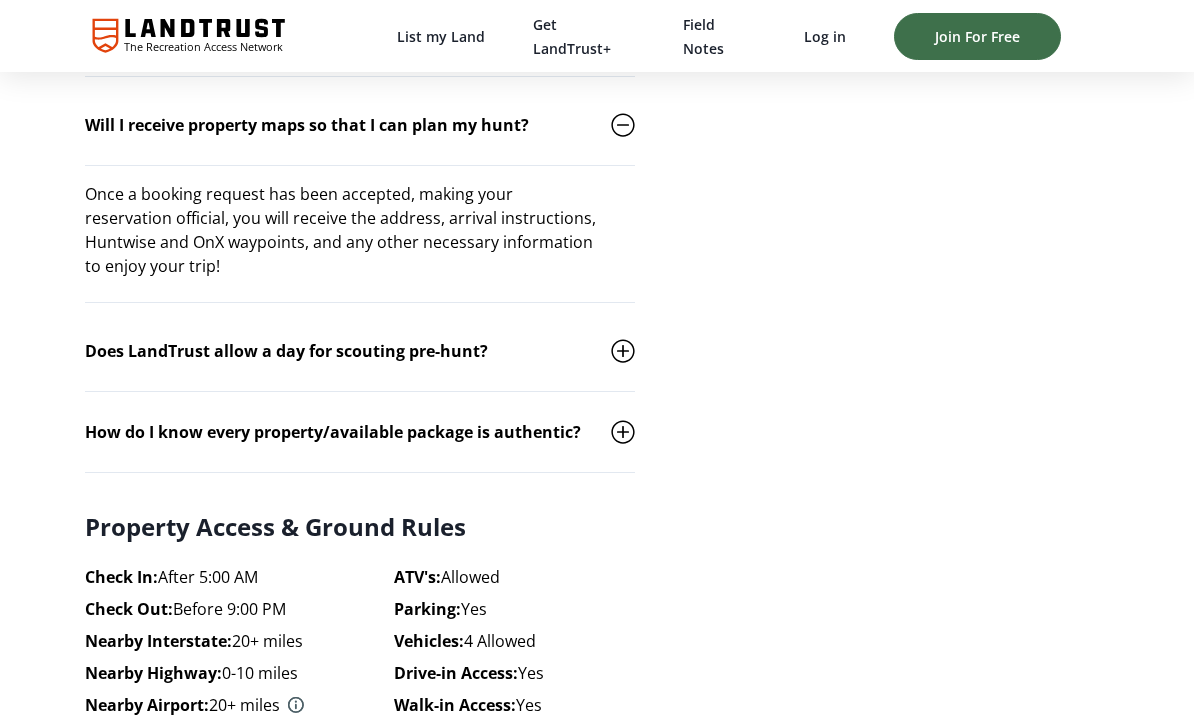 scroll, scrollTop: 3145, scrollLeft: 0, axis: vertical 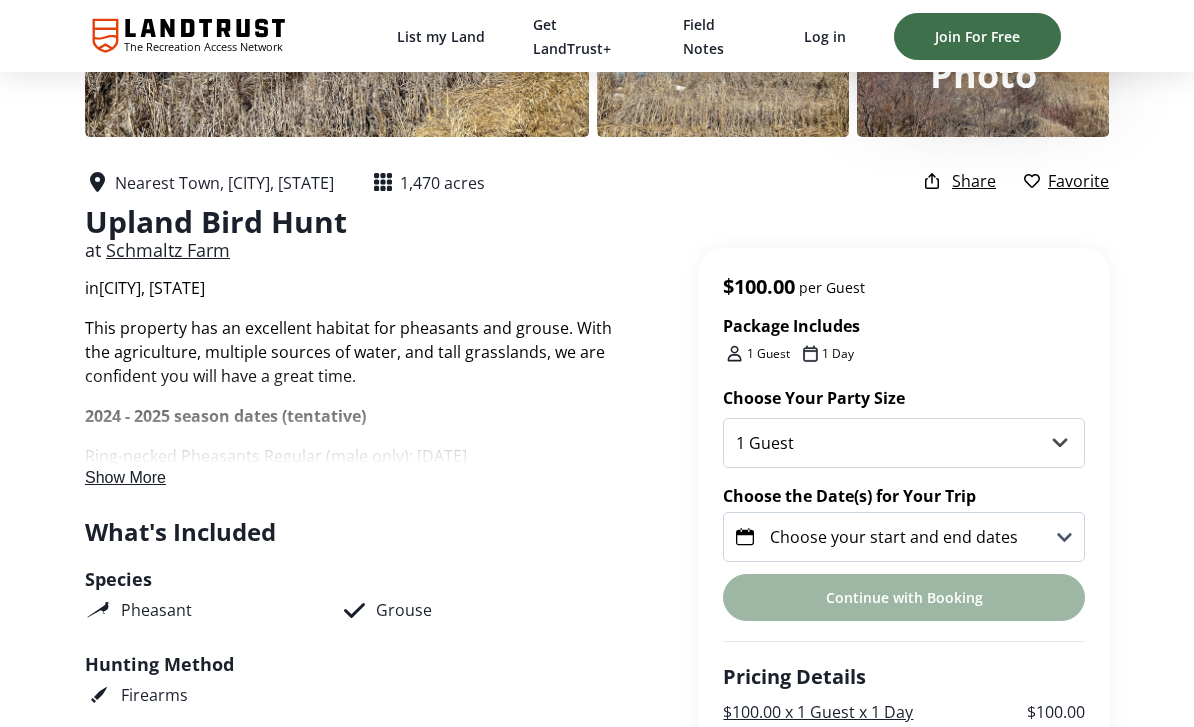 click on "Show More" at bounding box center [360, 430] 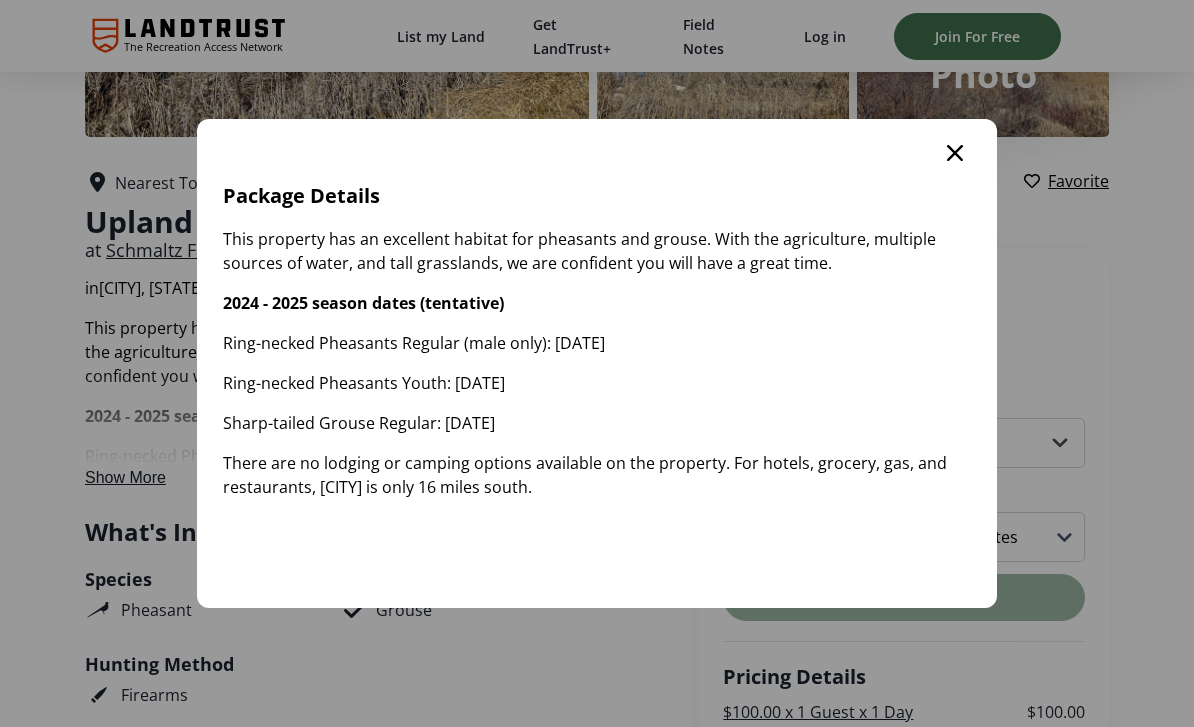 scroll, scrollTop: 0, scrollLeft: 0, axis: both 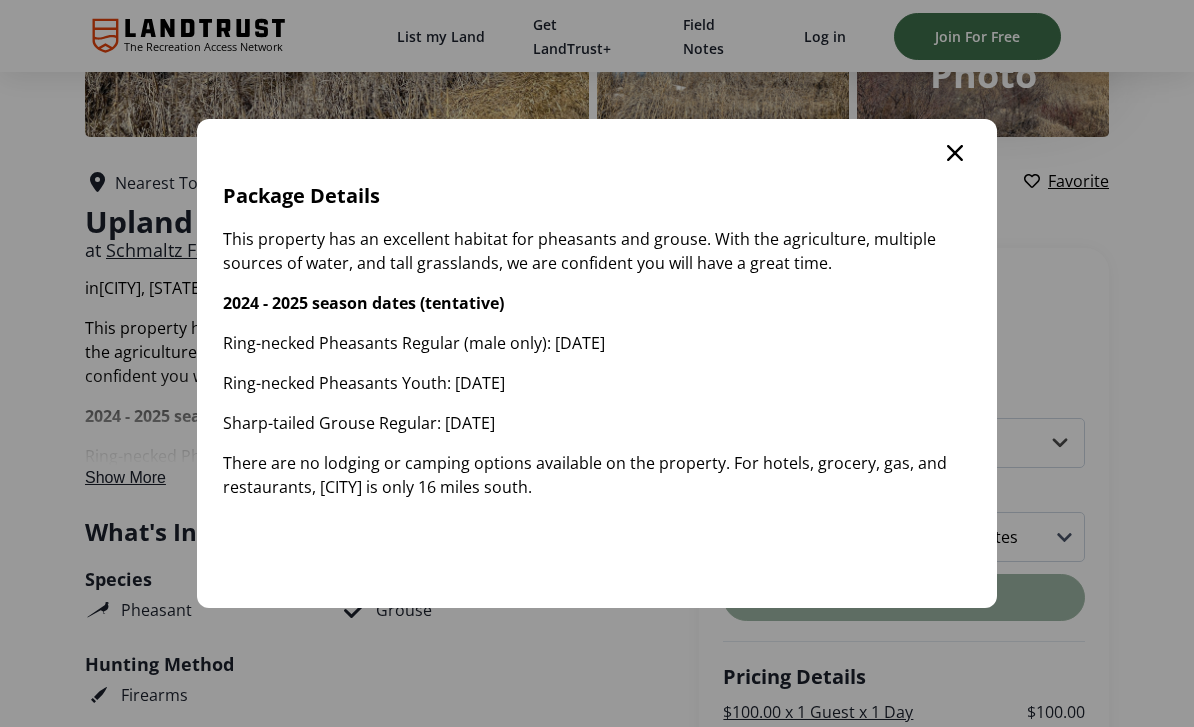 click at bounding box center (955, 153) 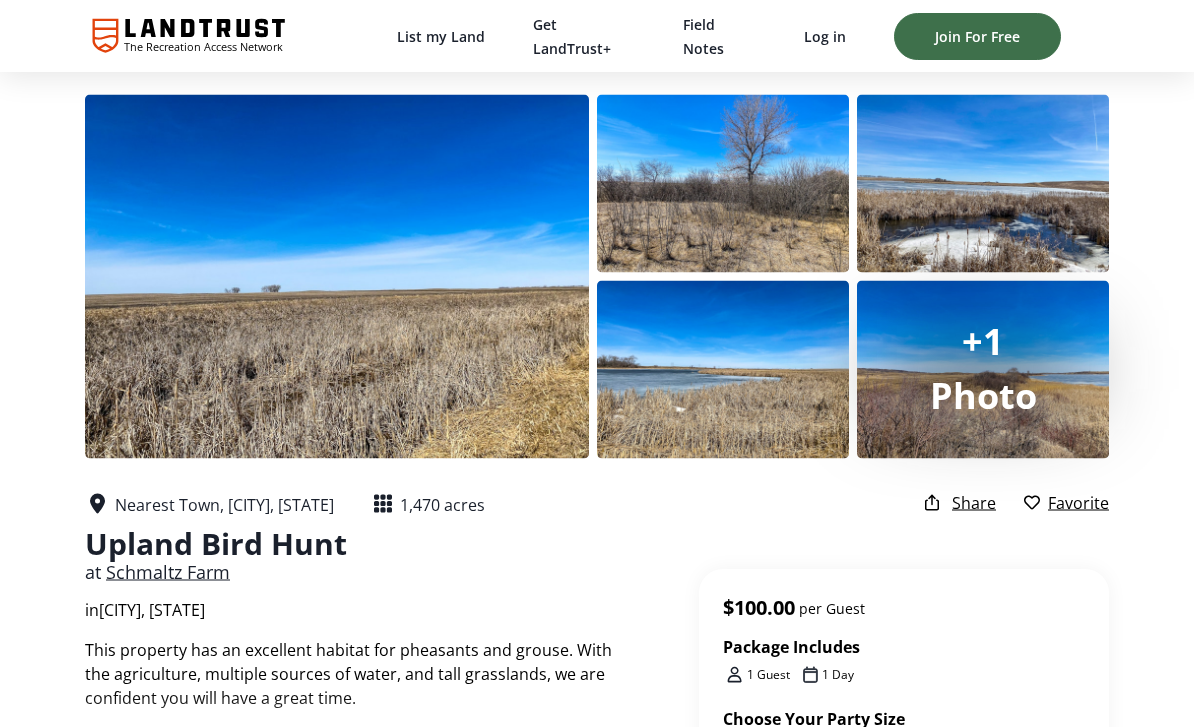scroll, scrollTop: 3, scrollLeft: 0, axis: vertical 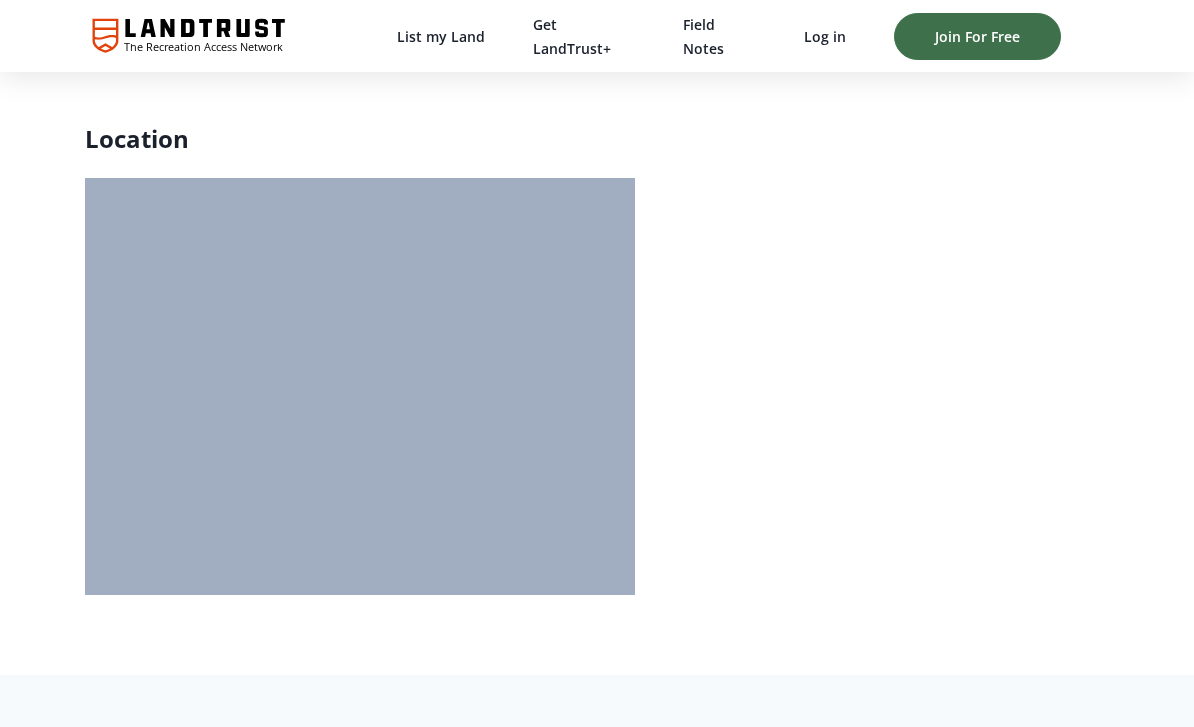 click at bounding box center [360, 191] 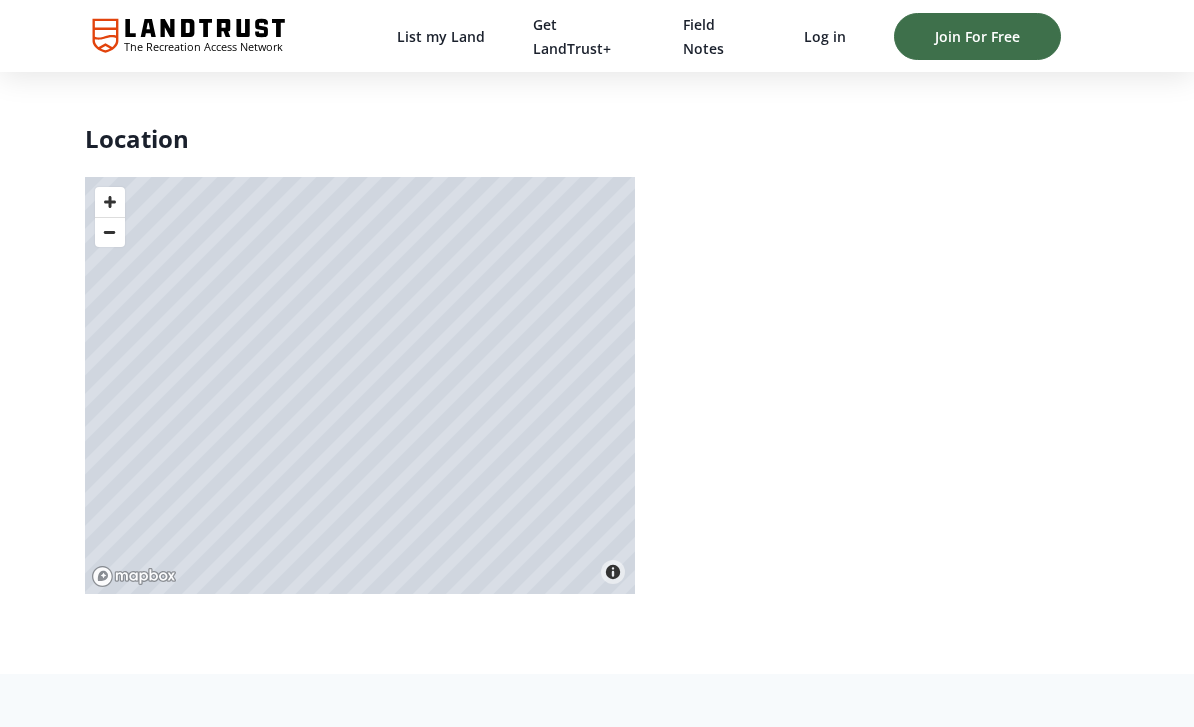 scroll, scrollTop: 4599, scrollLeft: 0, axis: vertical 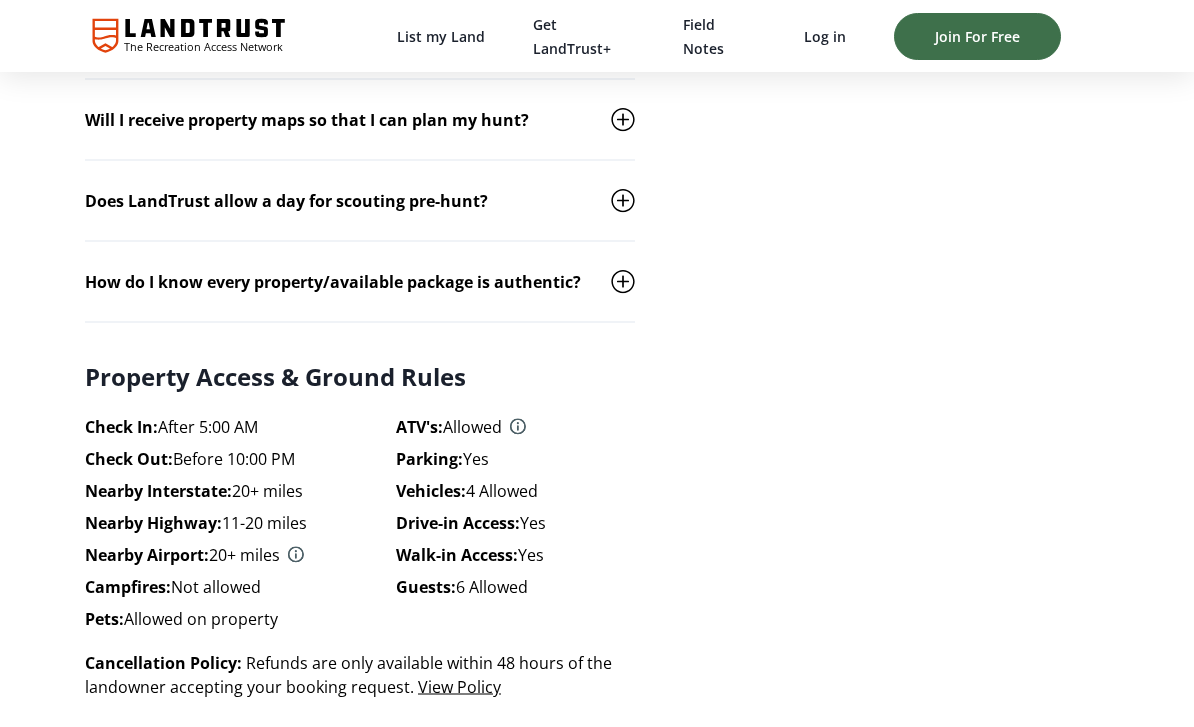 click 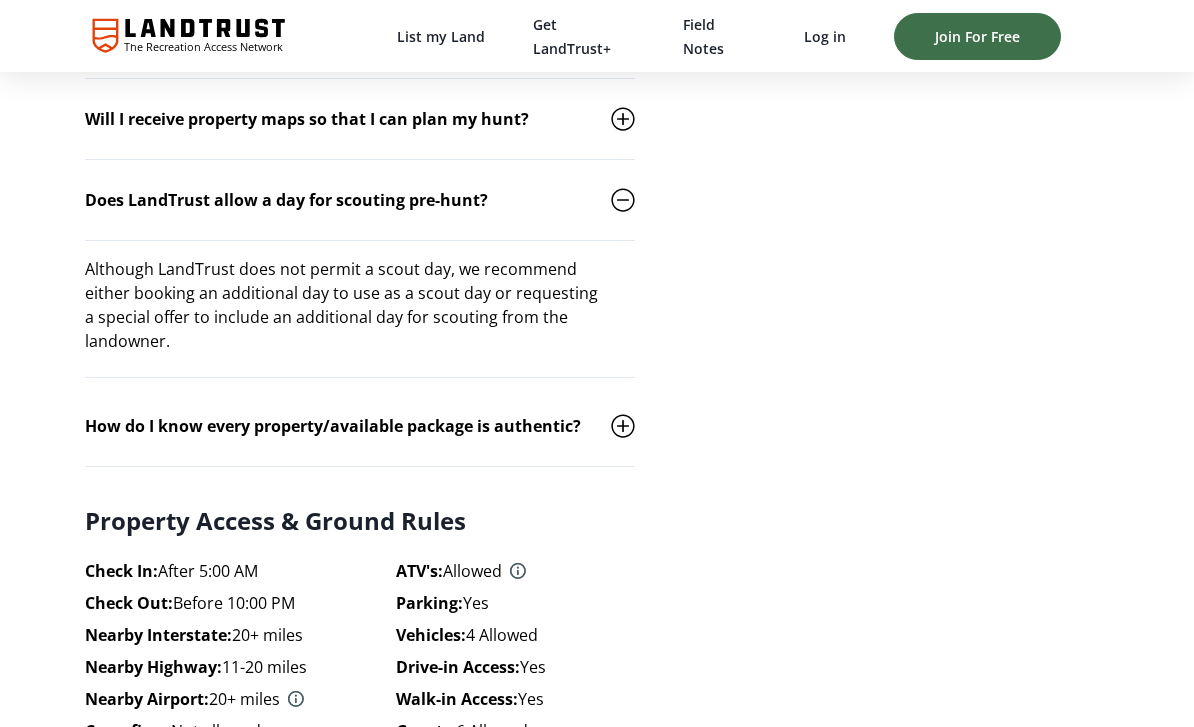 click 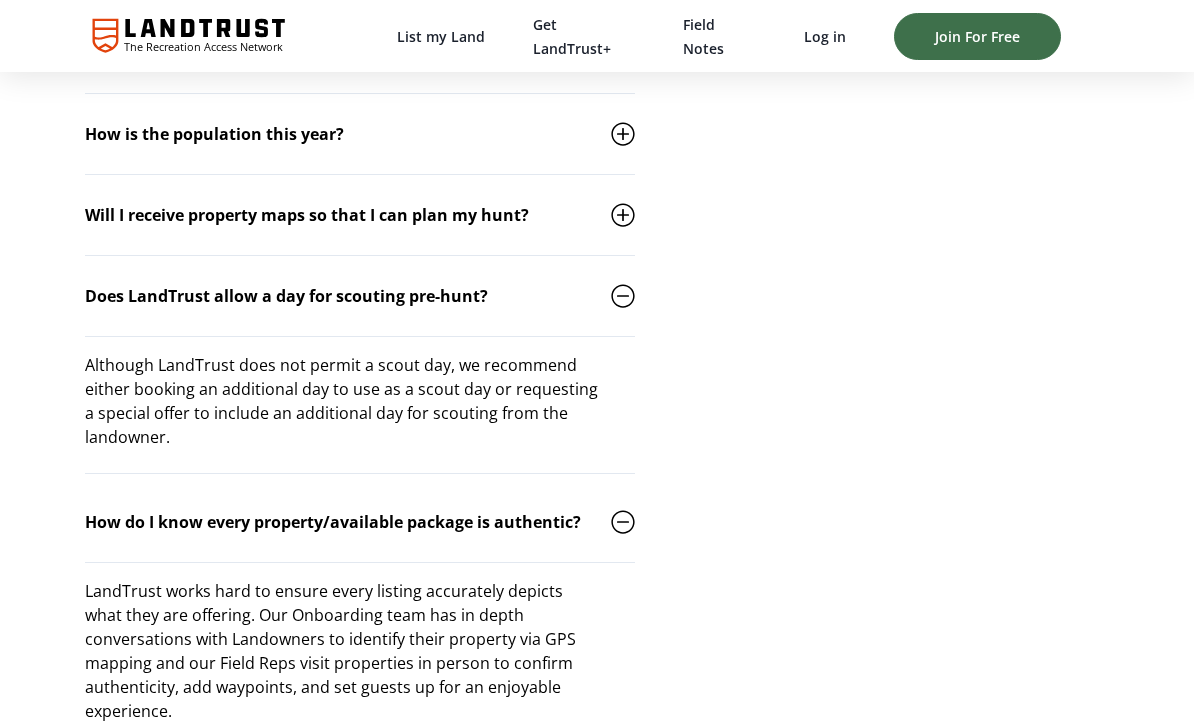 scroll, scrollTop: 2660, scrollLeft: 0, axis: vertical 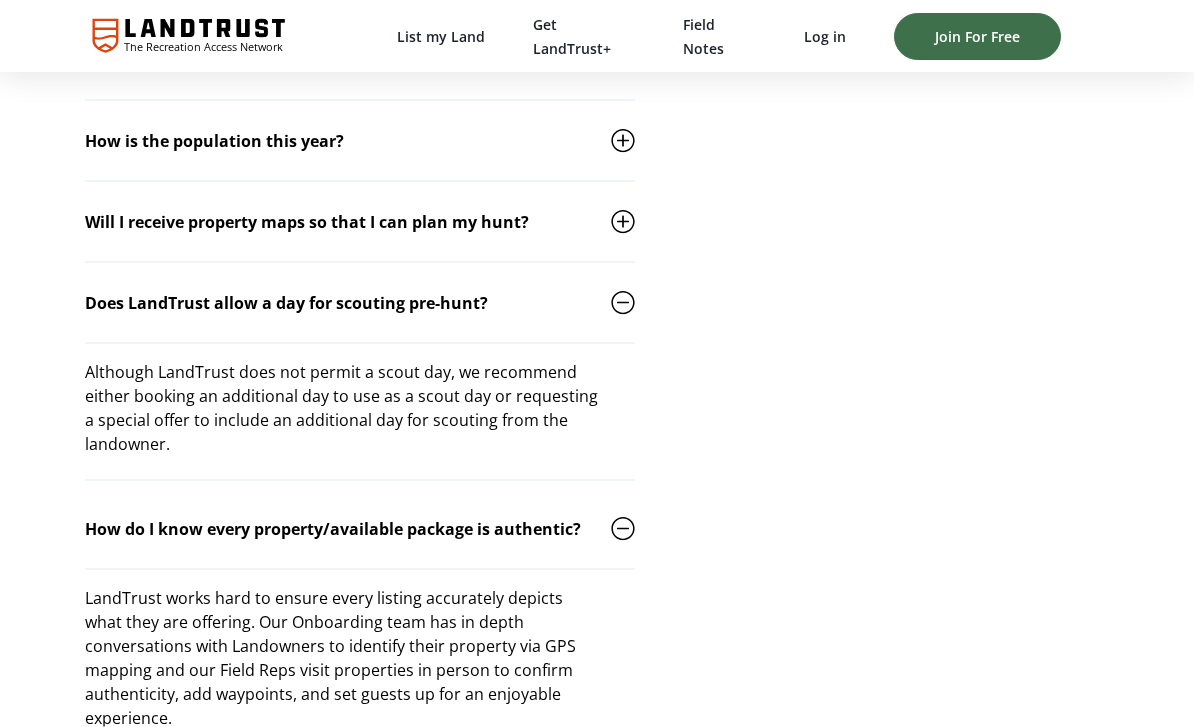click on "[DATE]
2024 - 2025 Season Dates (tentative)
Ring-necked Pheasants
Regular: [DATE]
Youth: [DATE]
Hungarian Partridge
[DATE]
Sharp-tailed Grouse
[DATE]
RV camping is permitted on the property. If you decide to stay elsewhere, [CITY] provides needed amenities and is less than a half hour away.
Show More Package Details DMB Farms consists of wheat/corn/hay croplands, cattail marshes, pothole ponds, and tall grasslands. This makes for a healthy pheasant habitat and population.
[DATE]
Ring-necked Pheasants
Regular: [DATE]
Youth: [DATE]
Hungarian Partridge
[DATE]
Sharp-tailed Grouse
[DATE]
RV camping is permitted on the property. If you decide to stay elsewhere, [CITY] provides needed amenities and is less than a half hour away.
What's Included Species Pheasant Grouse Partridge |" at bounding box center (392, -44) 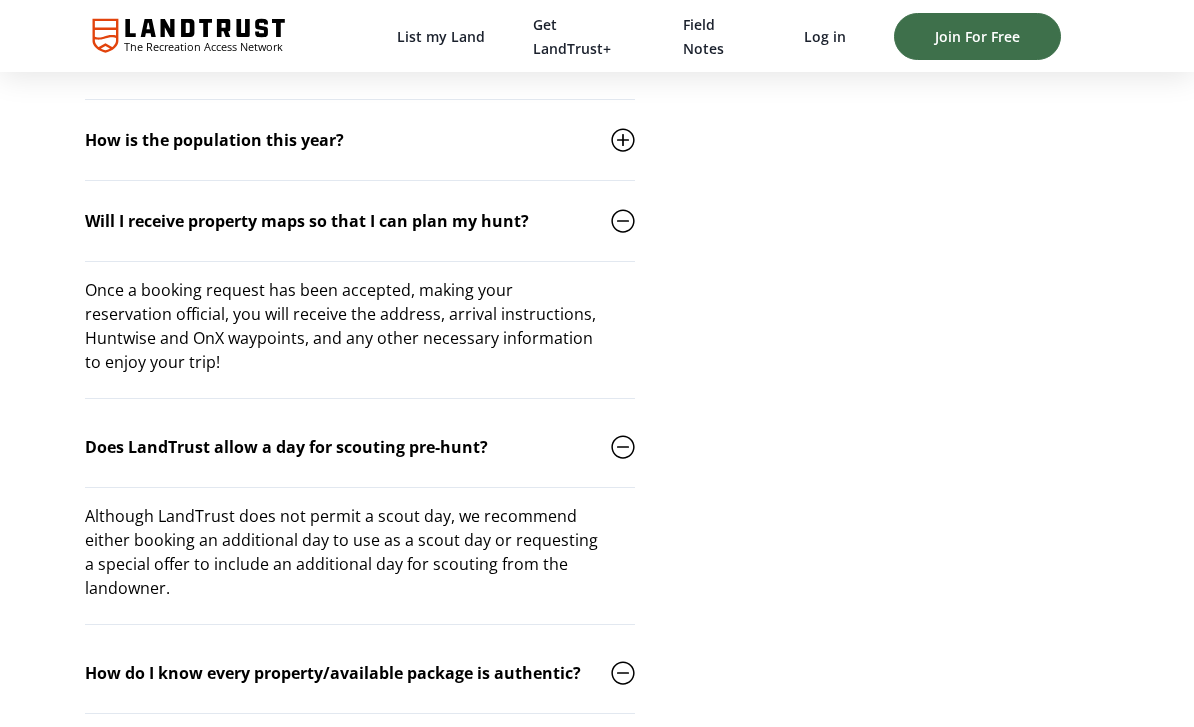 click 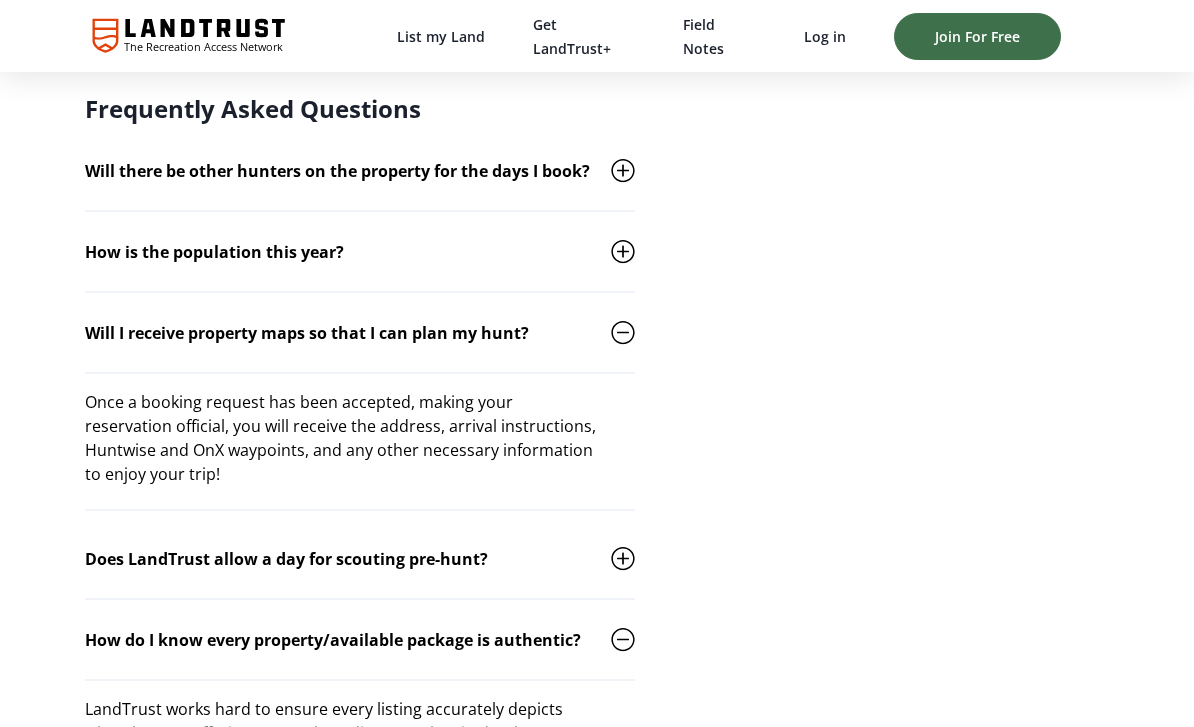 scroll, scrollTop: 2544, scrollLeft: 0, axis: vertical 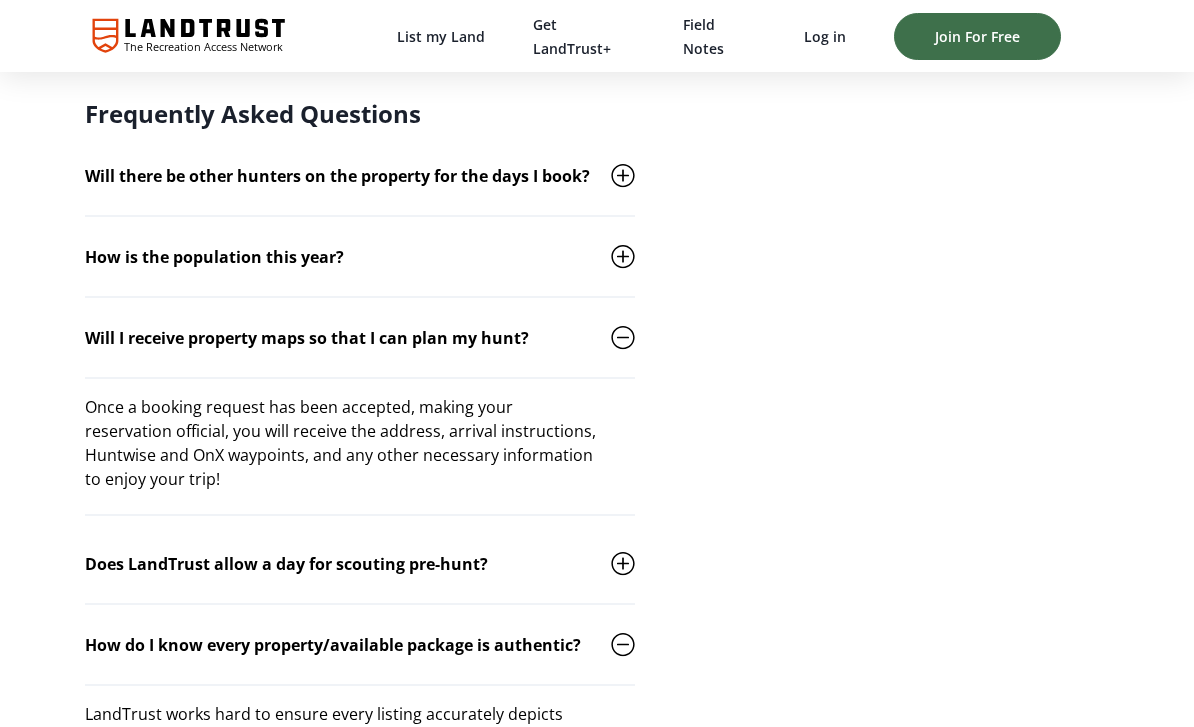 click on "[DATE]
2024 - 2025 Season Dates (tentative)
Ring-necked Pheasants
Regular: [DATE]
Youth: [DATE]
Hungarian Partridge
[DATE]
Sharp-tailed Grouse
[DATE]
RV camping is permitted on the property. If you decide to stay elsewhere, [CITY] provides needed amenities and is less than a half hour away.
Show More Package Details DMB Farms consists of wheat/corn/hay croplands, cattail marshes, pothole ponds, and tall grasslands. This makes for a healthy pheasant habitat and population.
[DATE]
Ring-necked Pheasants
Regular: [DATE]
Youth: [DATE]
Hungarian Partridge
[DATE]
Sharp-tailed Grouse
[DATE]
RV camping is permitted on the property. If you decide to stay elsewhere, [CITY] provides needed amenities and is less than a half hour away.
What's Included Species Pheasant Grouse Partridge |" at bounding box center [392, 72] 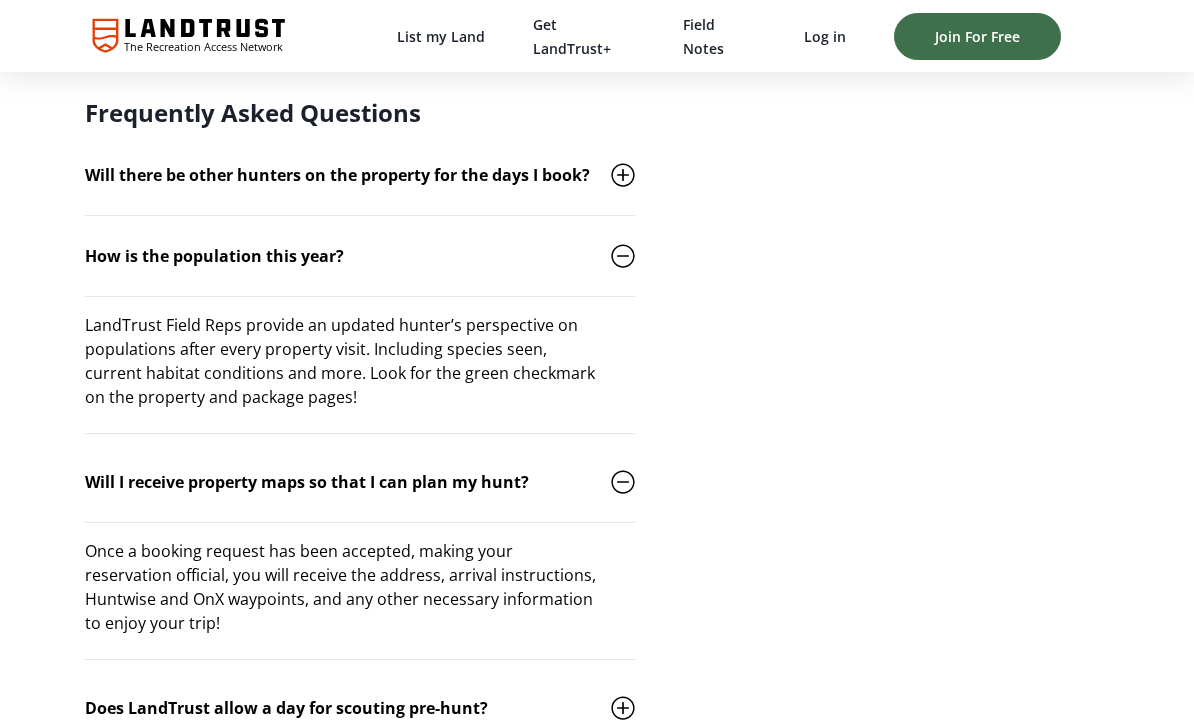 click 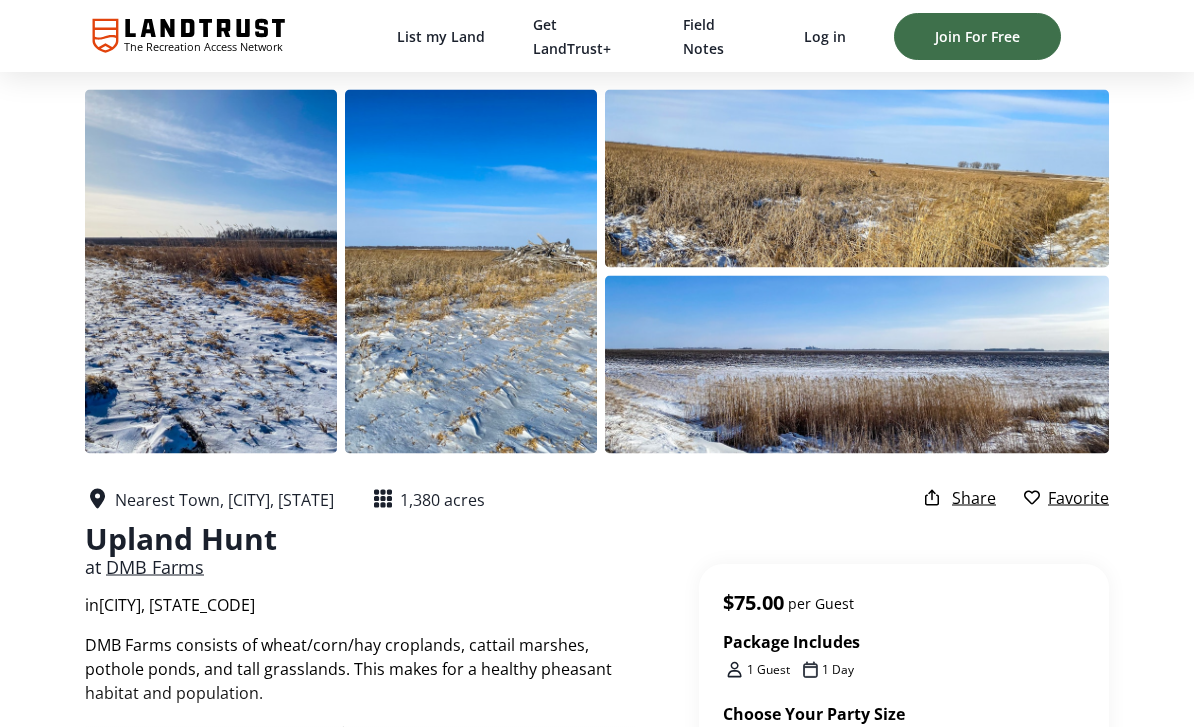 scroll, scrollTop: 7, scrollLeft: 0, axis: vertical 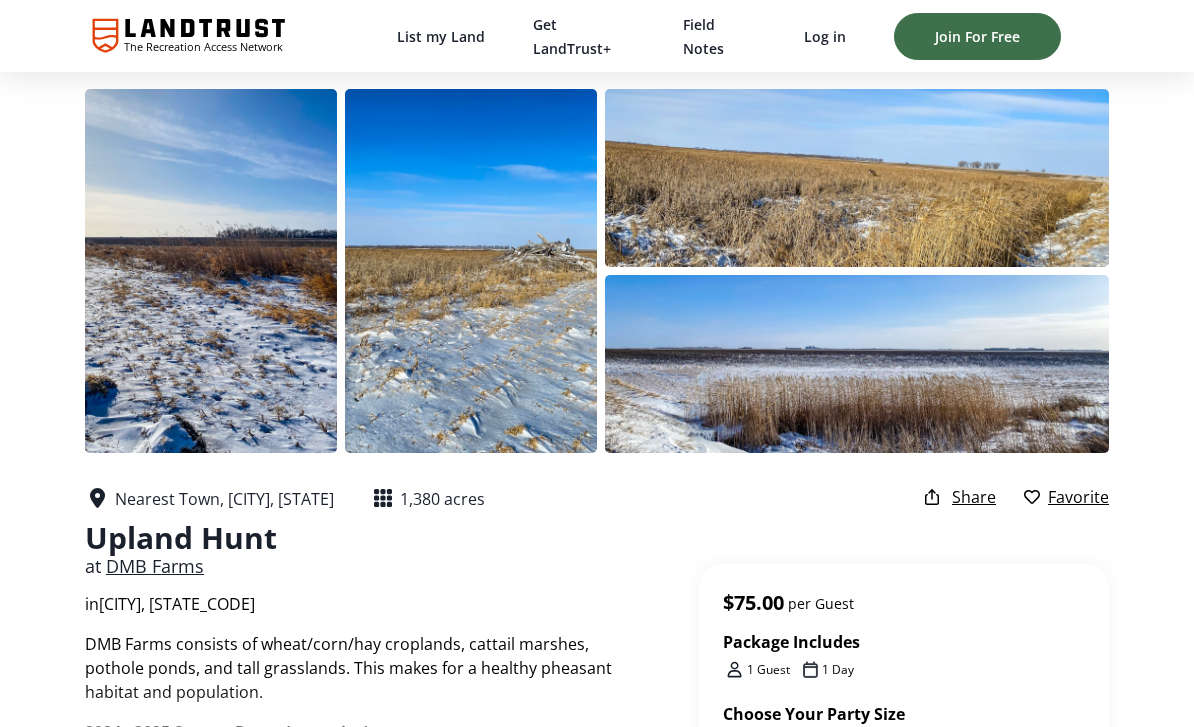 click at bounding box center [857, 178] 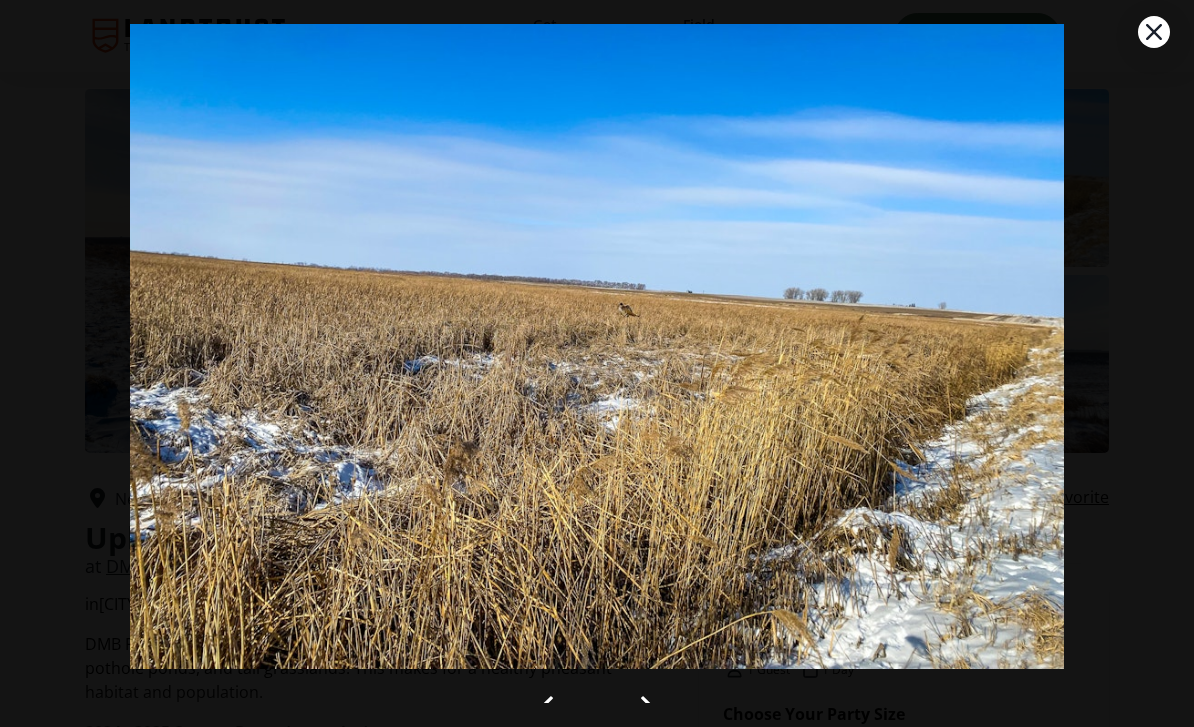 scroll, scrollTop: 0, scrollLeft: 0, axis: both 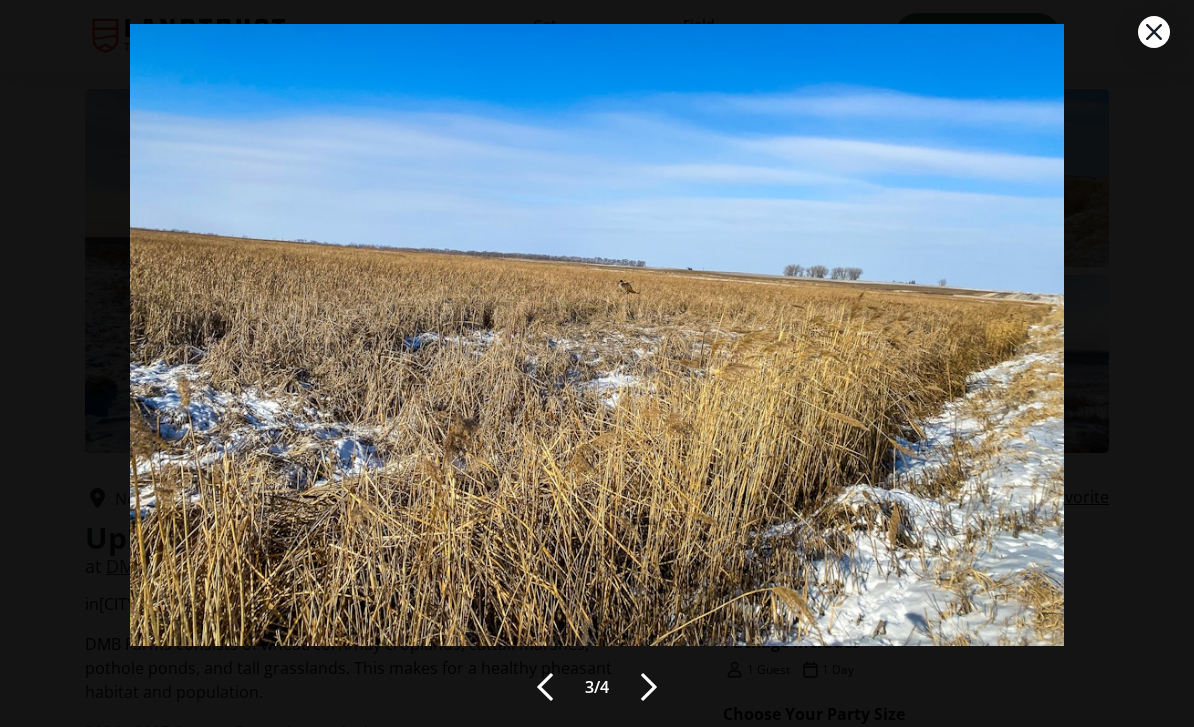 click on "3 / 4" at bounding box center (596, 341) 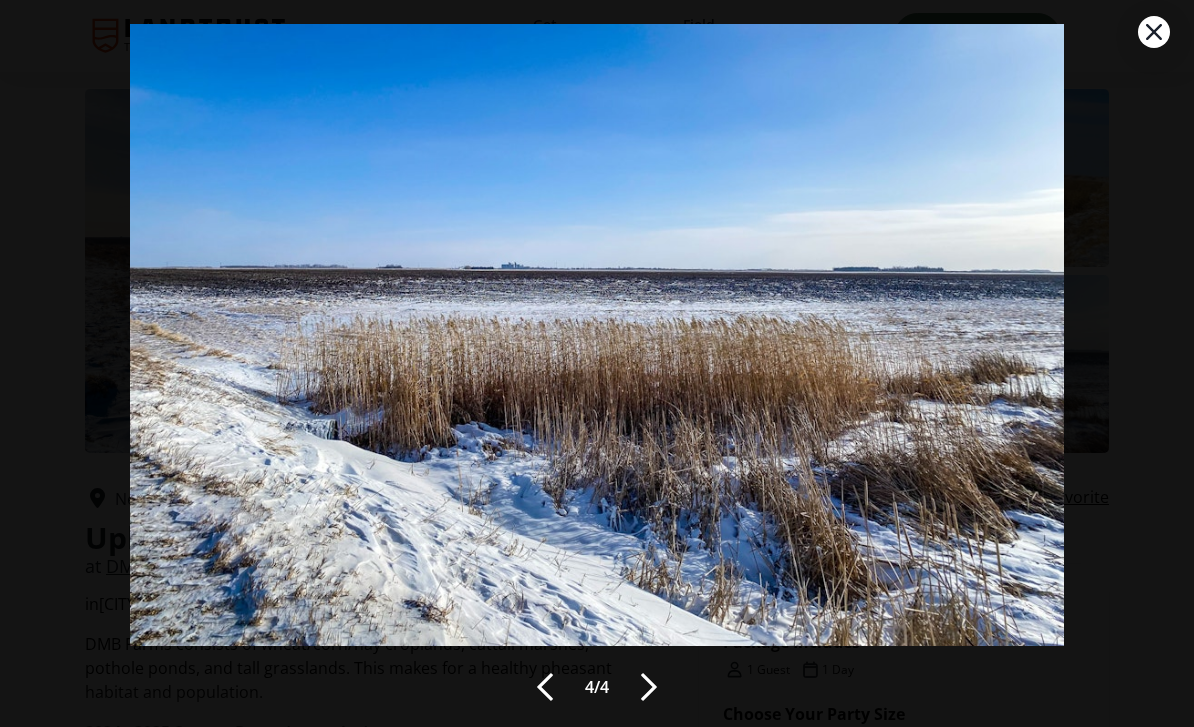 click at bounding box center (649, 687) 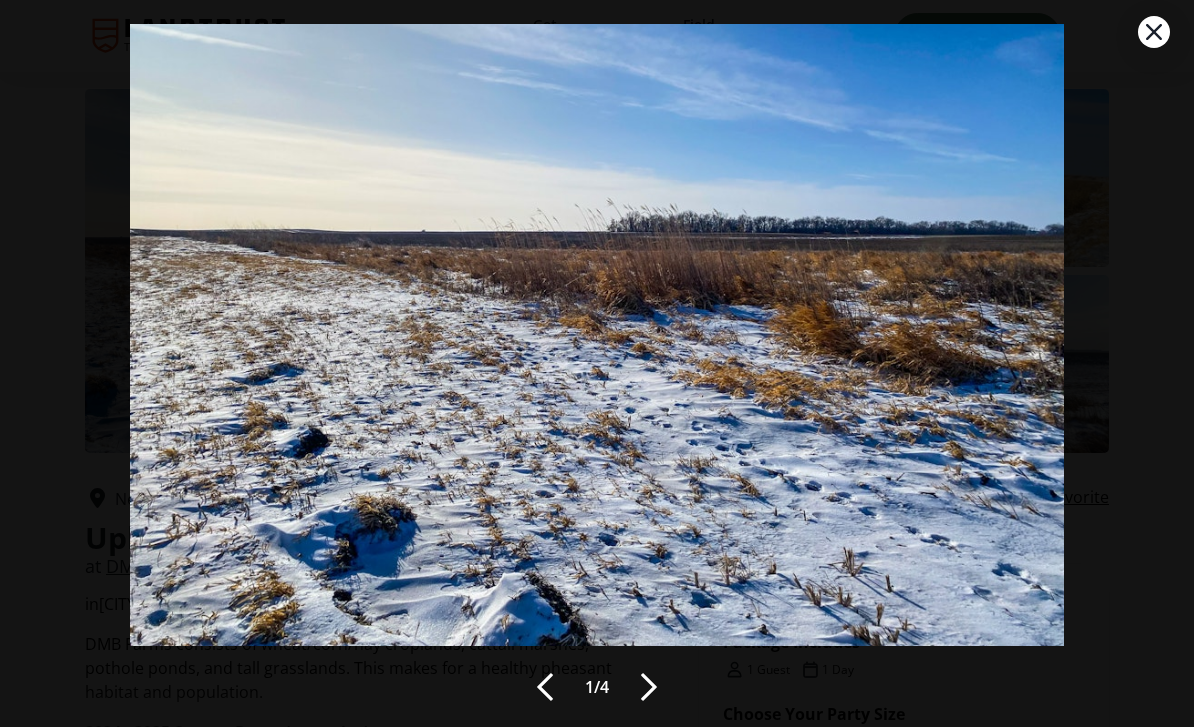 click at bounding box center (649, 687) 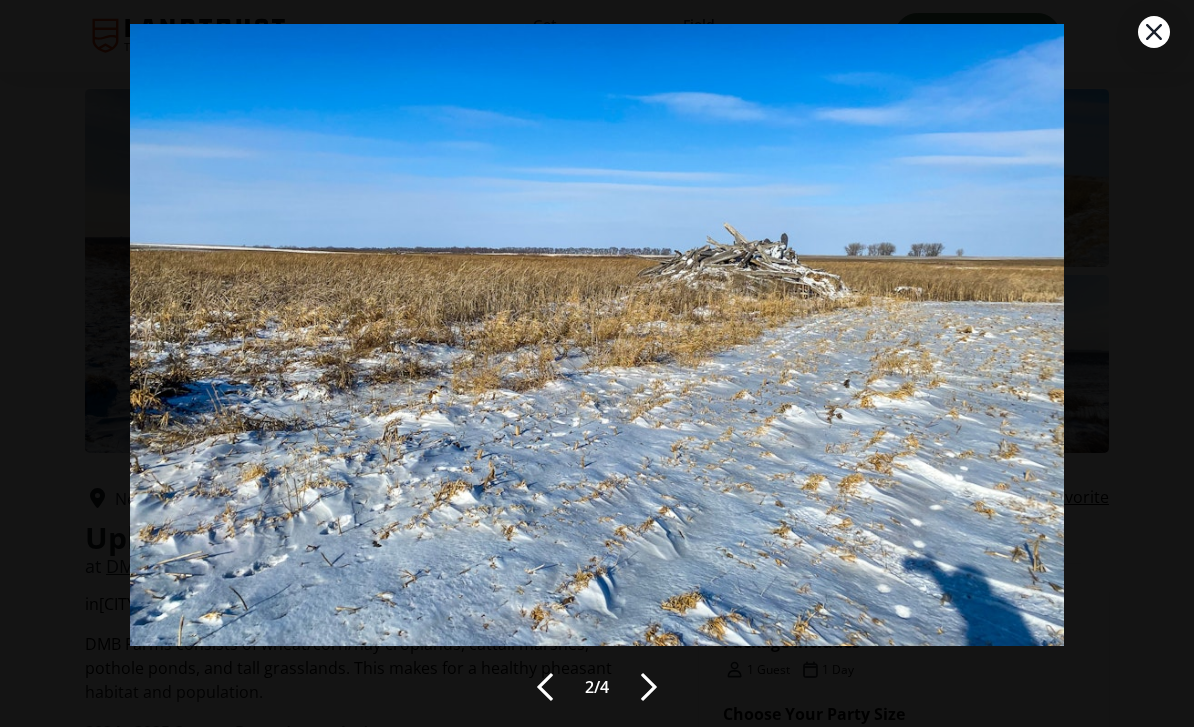 click at bounding box center [649, 687] 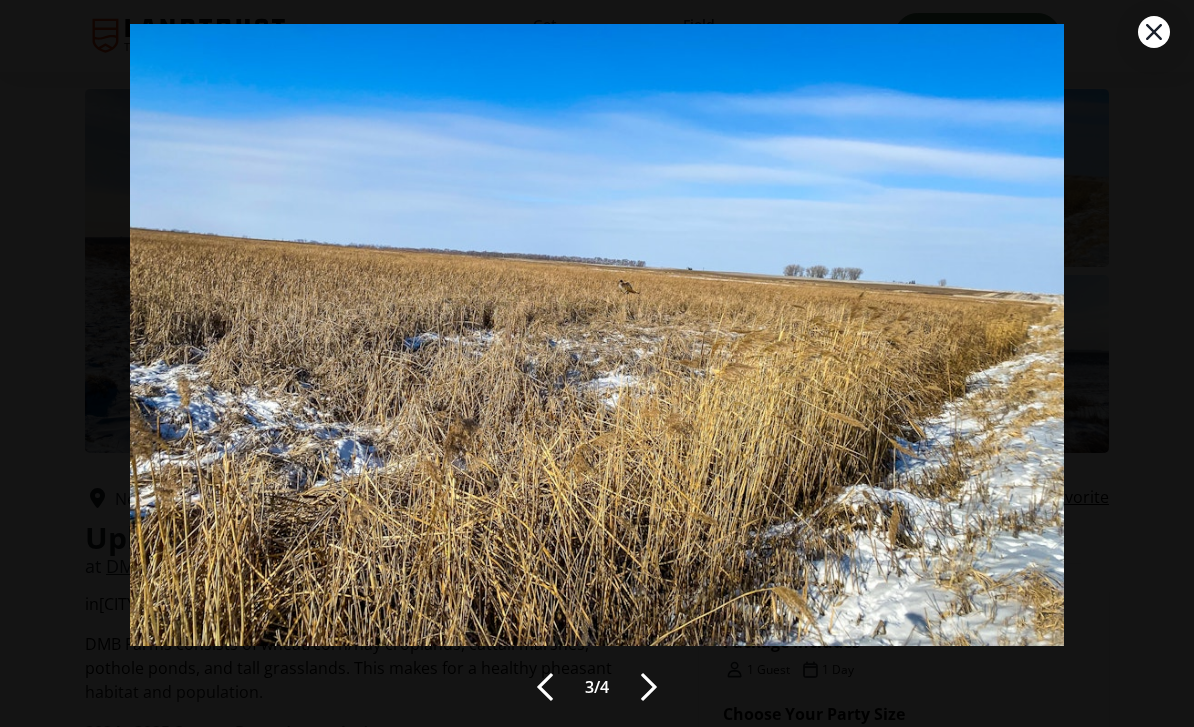 click at bounding box center [649, 687] 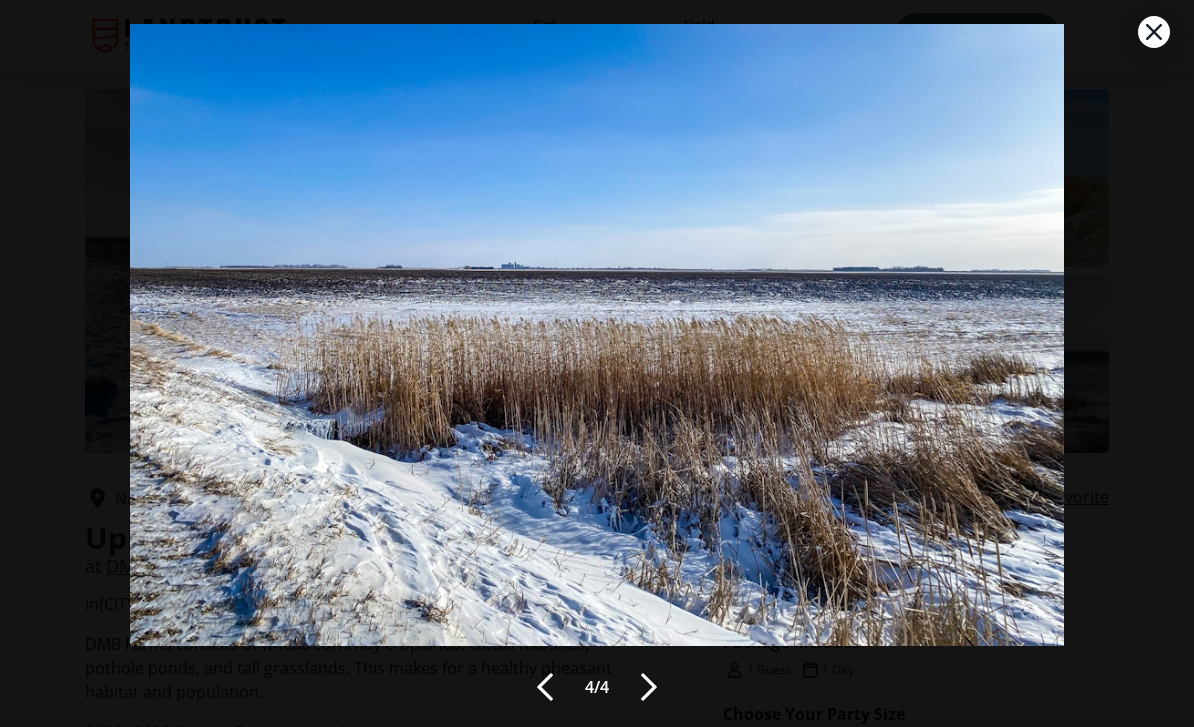 click at bounding box center (1154, 32) 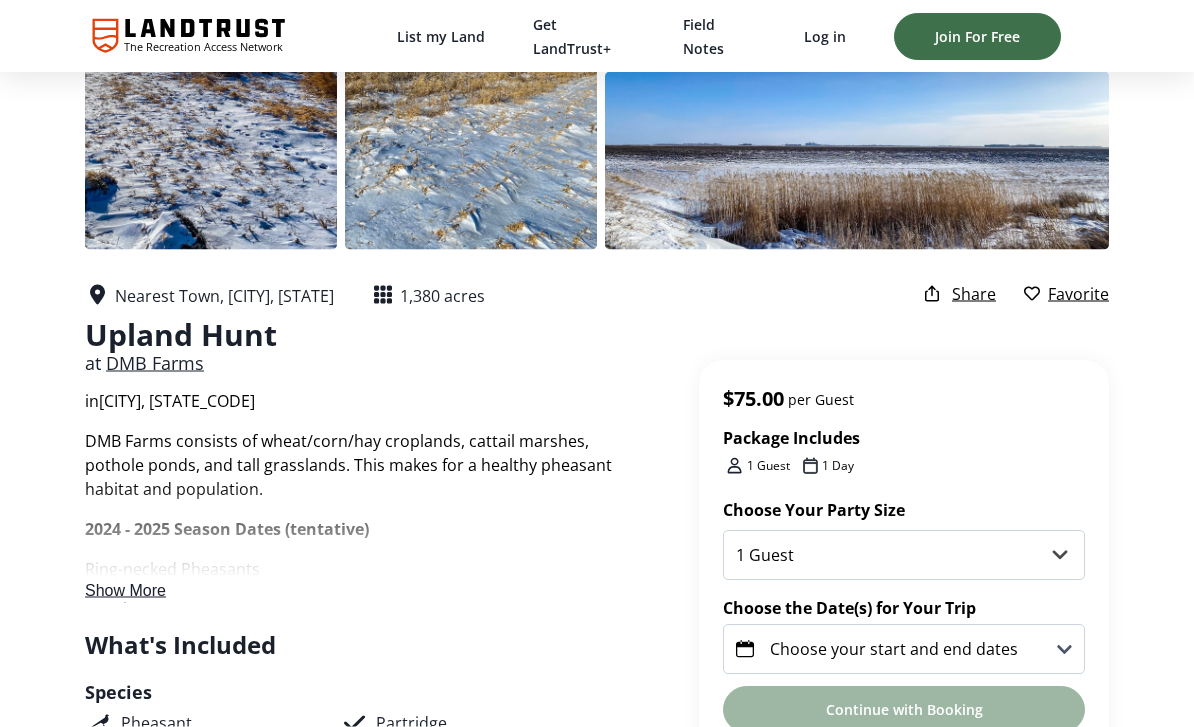 scroll, scrollTop: 215, scrollLeft: 0, axis: vertical 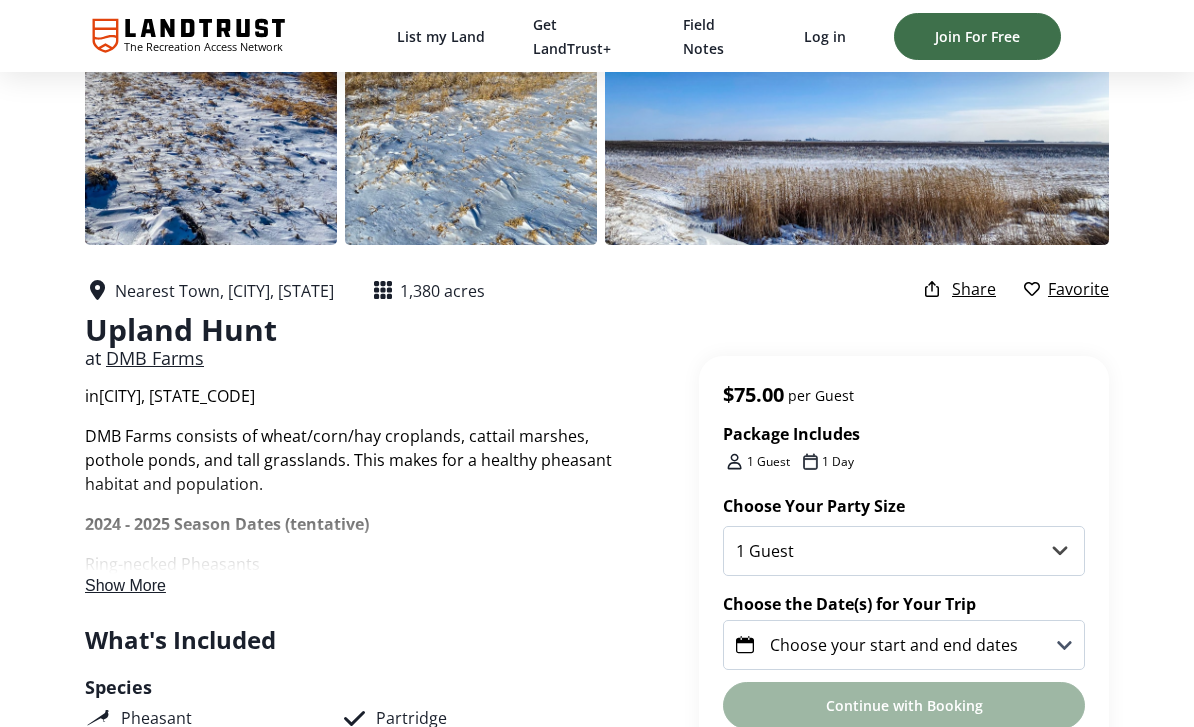 click on "Show More" at bounding box center (360, 538) 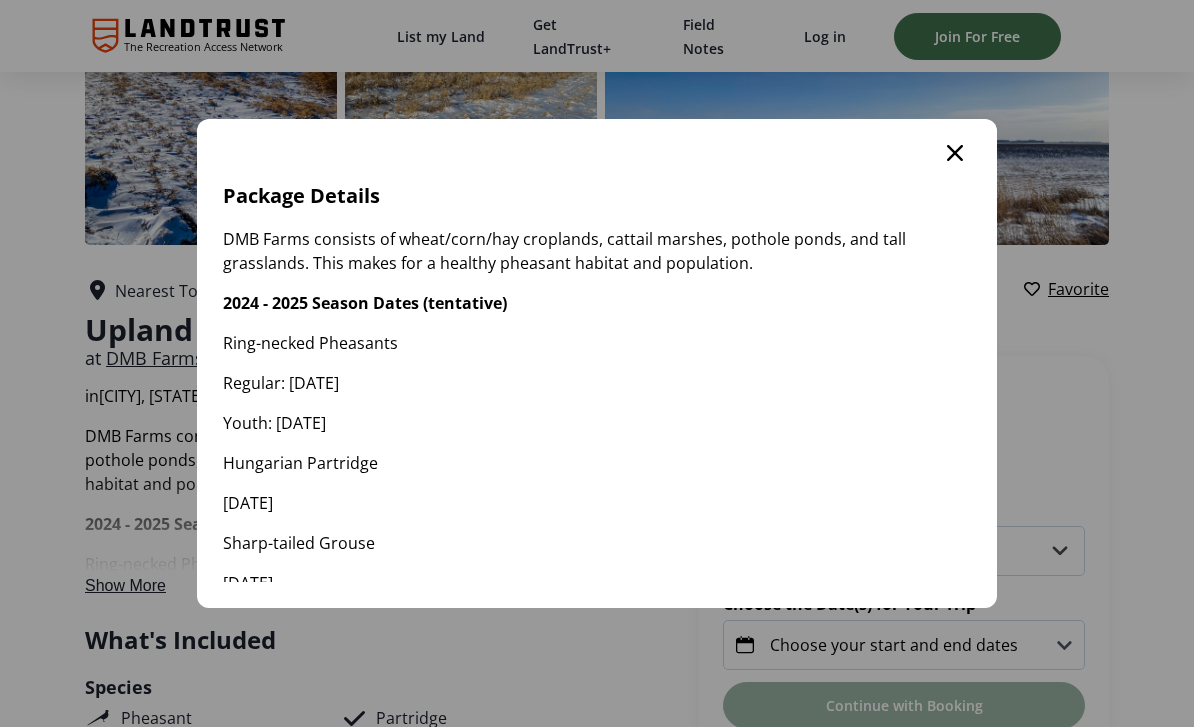 click on "Nearest Town, [CITY], [STATE] 1,380 acres Upland Hunt at DMB Farms in [CITY], [STATE_CODE] Package Includes 1 Guest 1 Day Share Favorite DMB Farms consists of wheat/corn/hay croplands, cattail marshes, pothole ponds, and tall grasslands. This makes for a healthy pheasant habitat and population.
[DATE]
Ring-necked Pheasants
Regular: [DATE]
Youth: [DATE]
Hungarian Partridge
[DATE]
Sharp-tailed Grouse
[DATE]
RV camping is permitted on the property. If you decide to stay elsewhere, [CITY] provides needed amenities and is less than a half hour away.
Show More Package Details DMB Farms consists of wheat/corn/hay croplands, cattail marshes, pothole ponds, and tall grasslands. This makes for a healthy pheasant habitat and population.
[DATE]
Ring-necked Pheasants
Regular: [DATE]
Youth: [DATE]
Hungarian Partridge
[DATE]
Sharp-tailed Grouse
[DATE]
What's Included Species Pheasant Grouse Partridge Firearms |" at bounding box center (597, 2268) 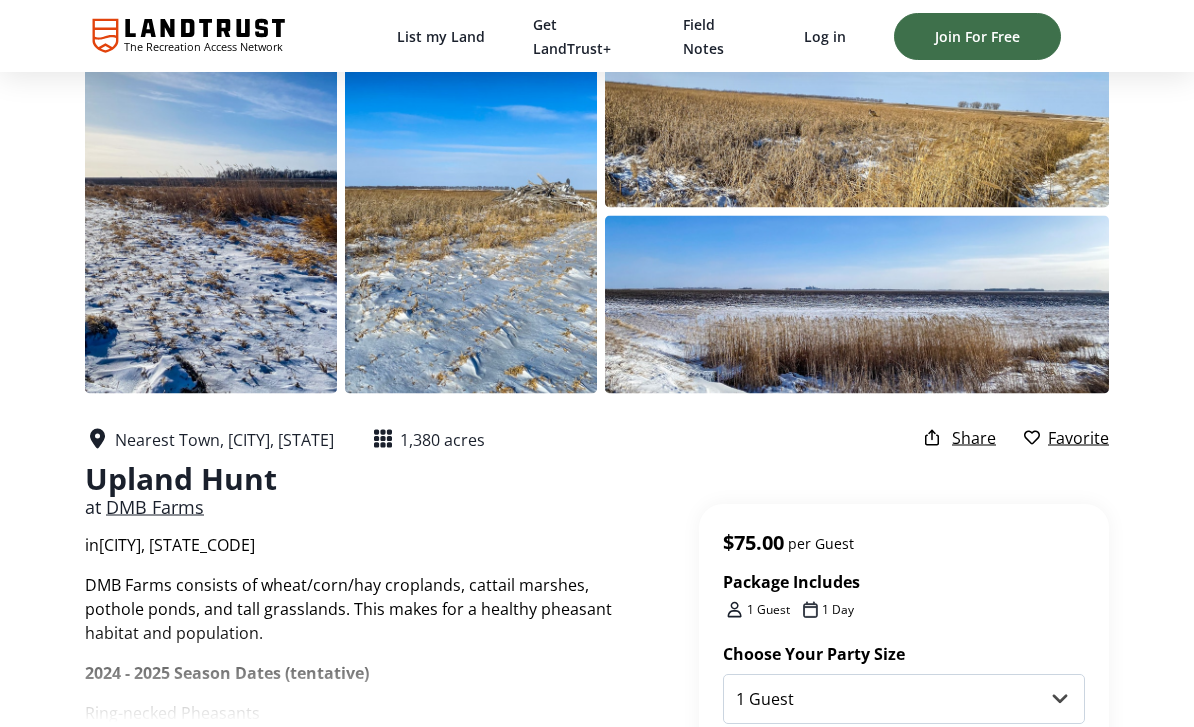 scroll, scrollTop: 0, scrollLeft: 0, axis: both 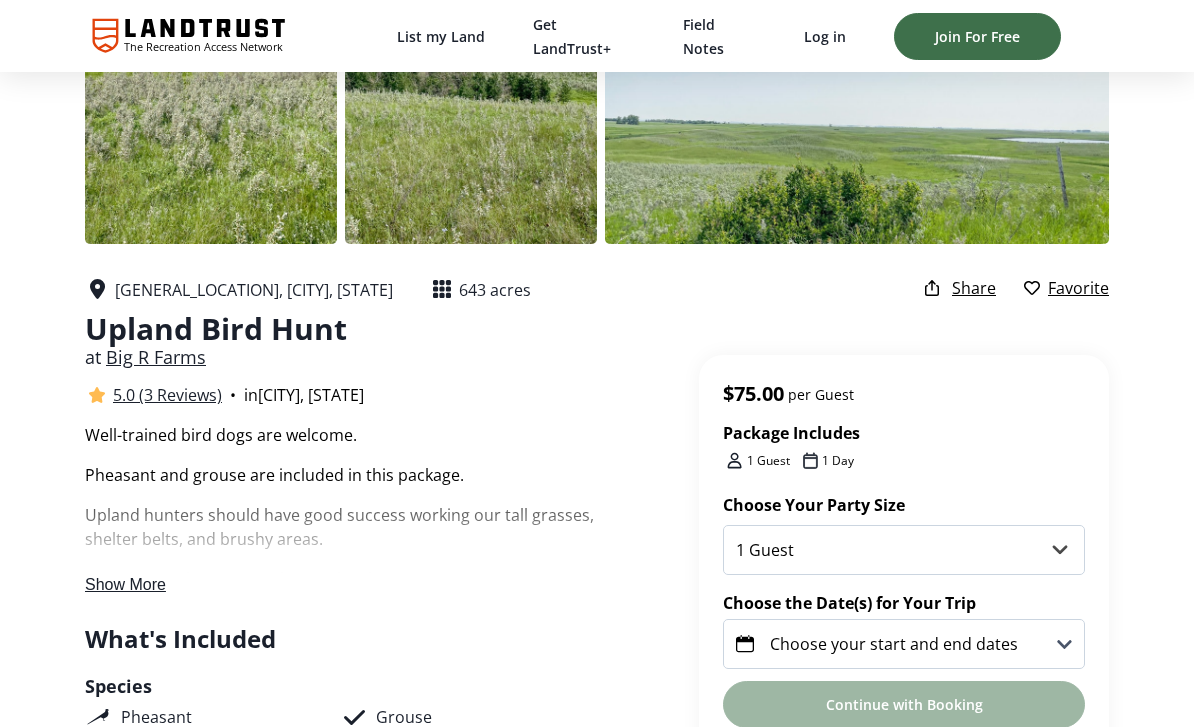 click on "Show More" at bounding box center [125, 584] 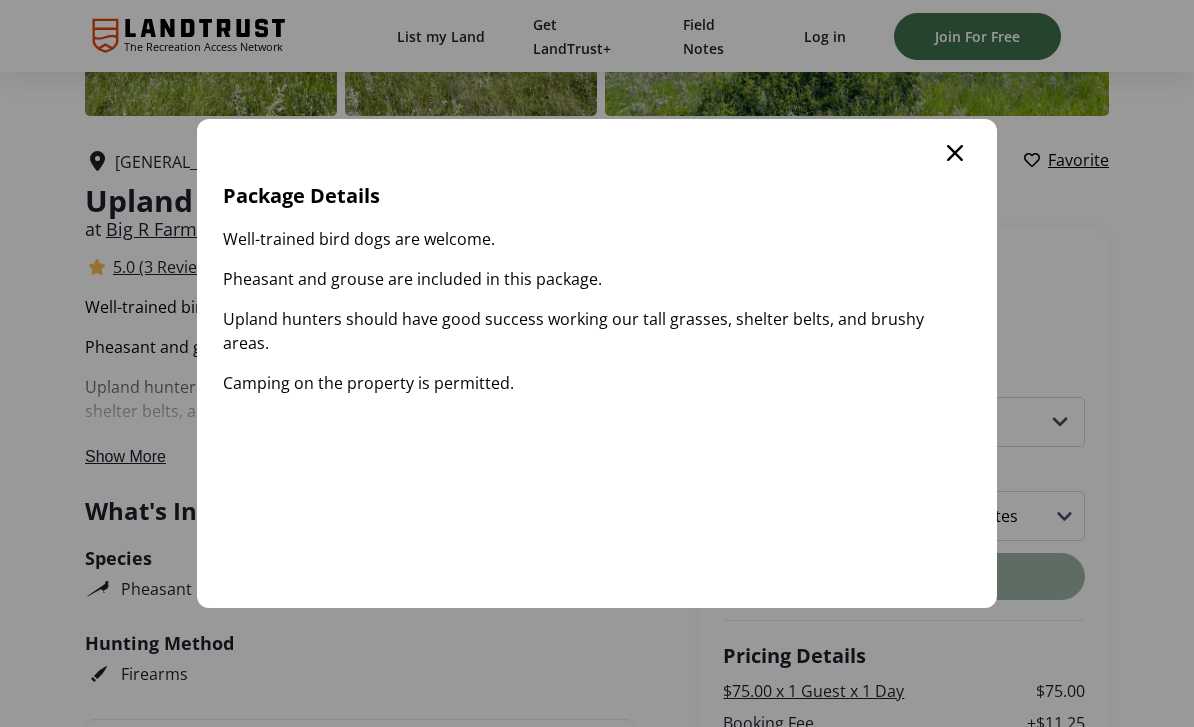 click 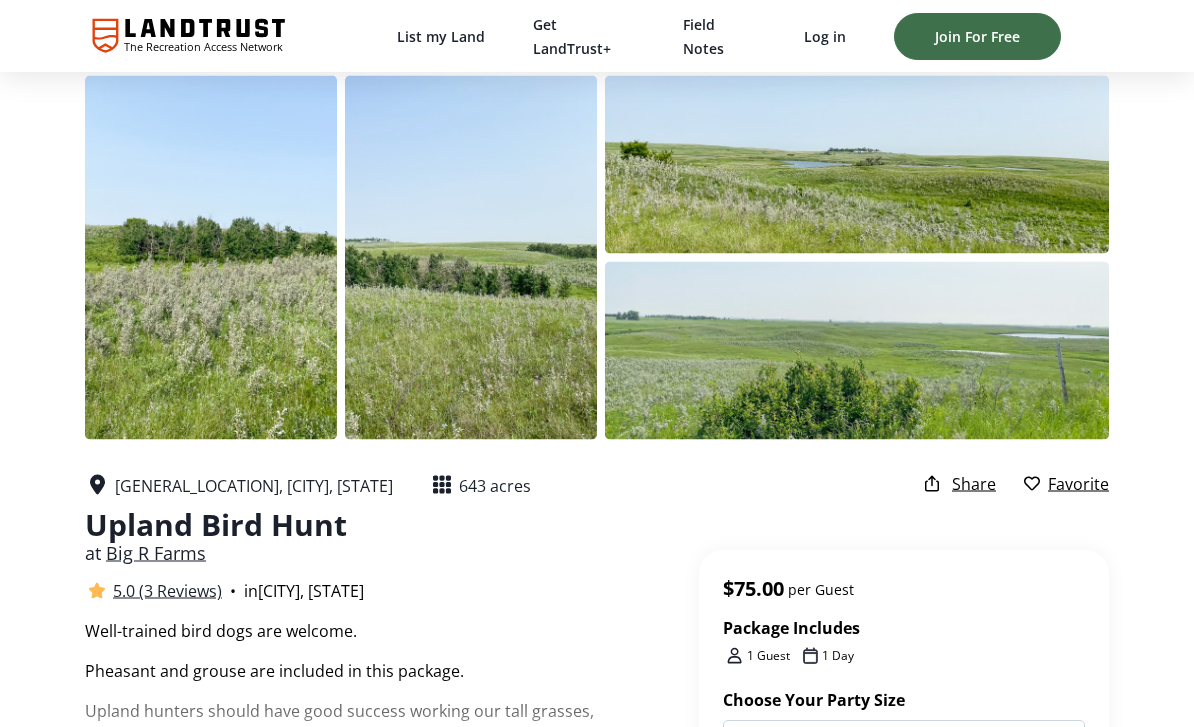scroll, scrollTop: 21, scrollLeft: 0, axis: vertical 